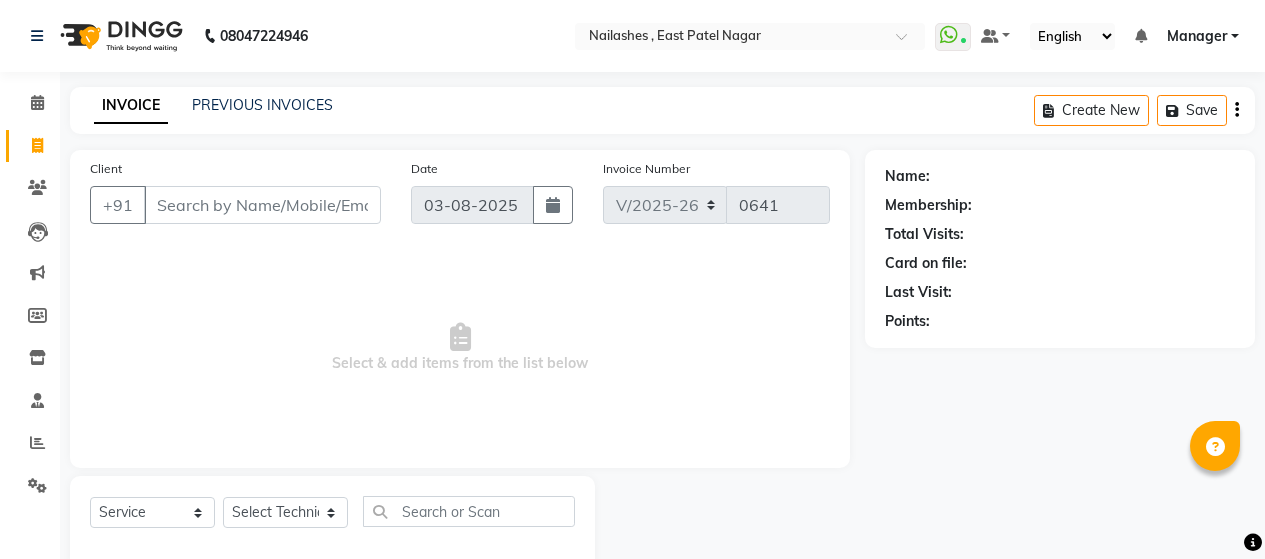 select on "3836" 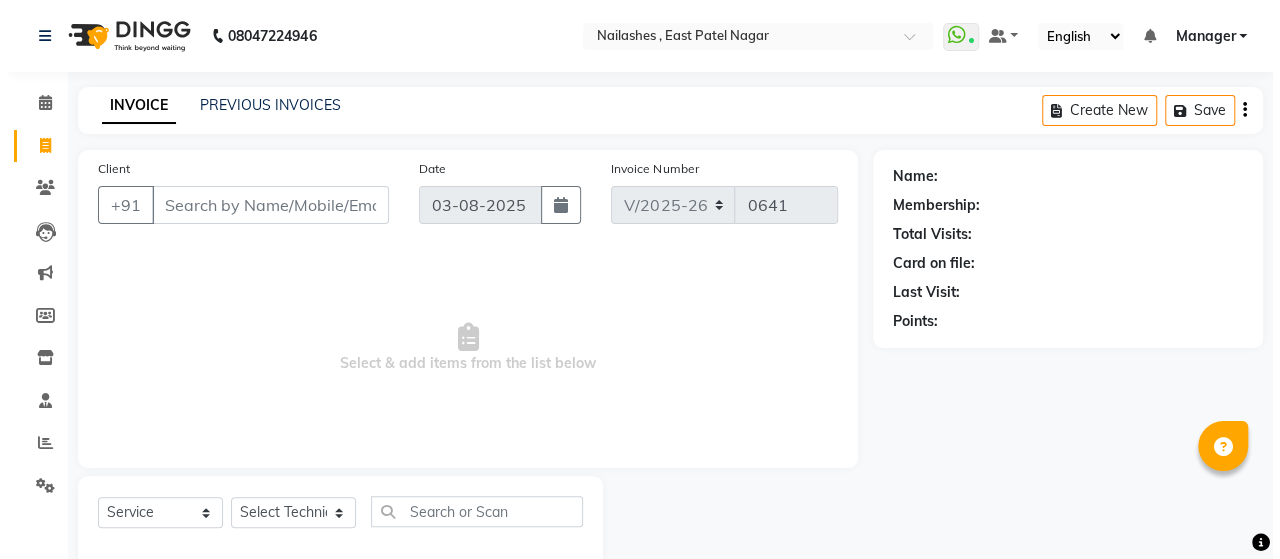 scroll, scrollTop: 0, scrollLeft: 0, axis: both 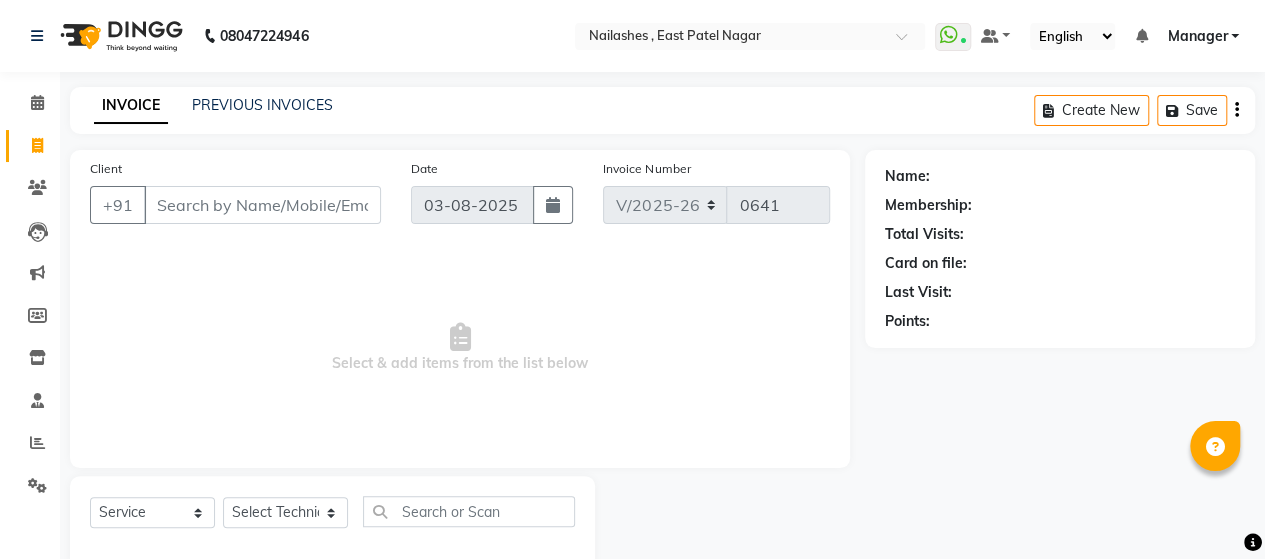 click on "Client" at bounding box center (262, 205) 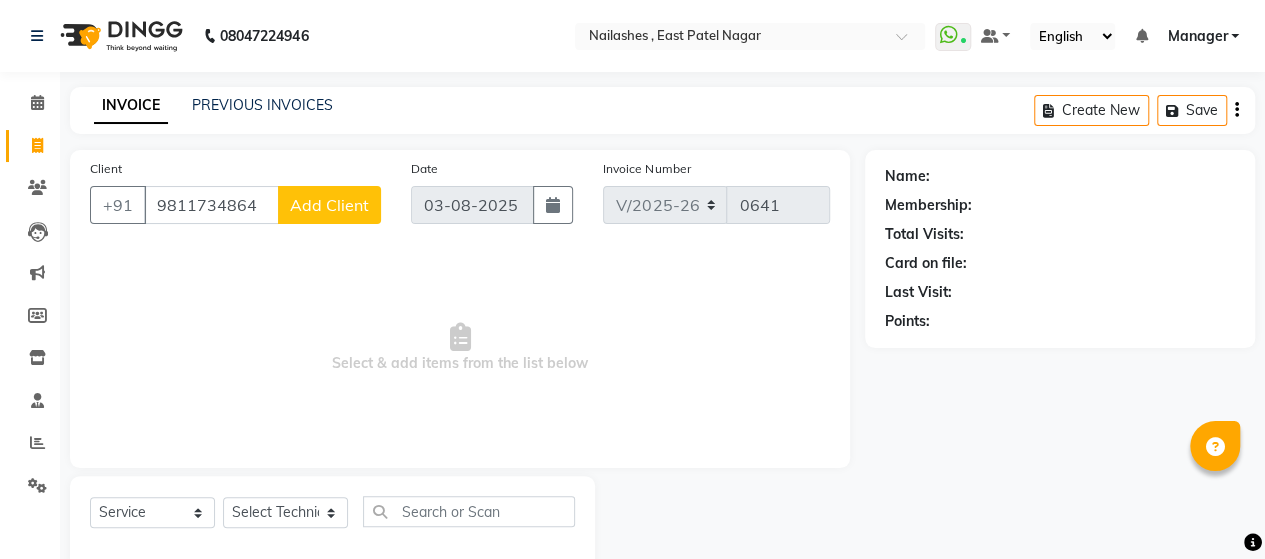type on "9811734864" 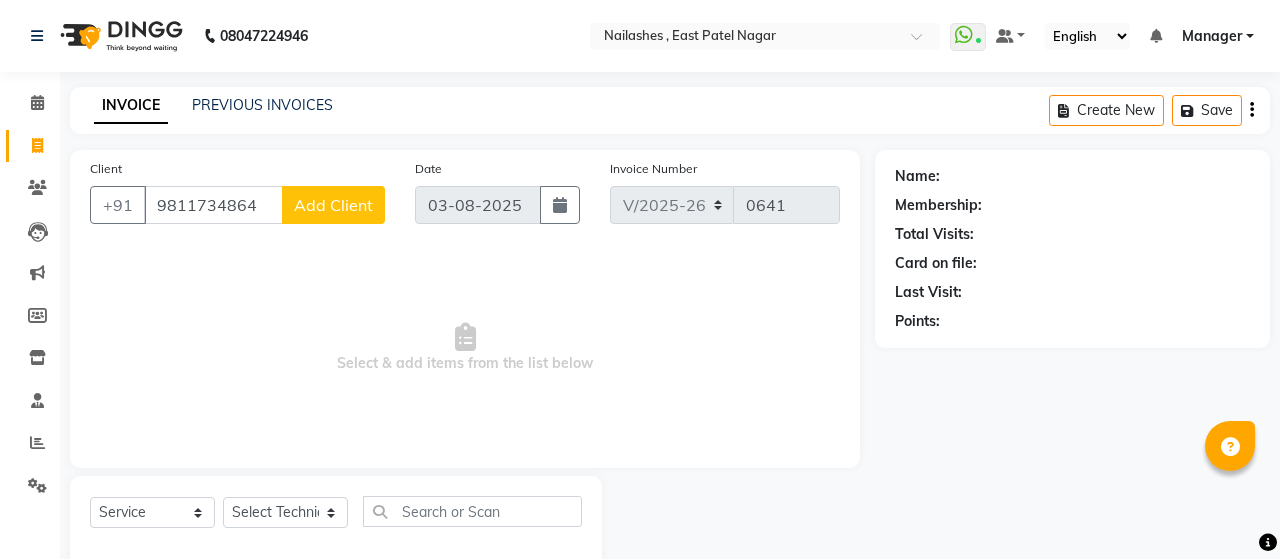 select on "21" 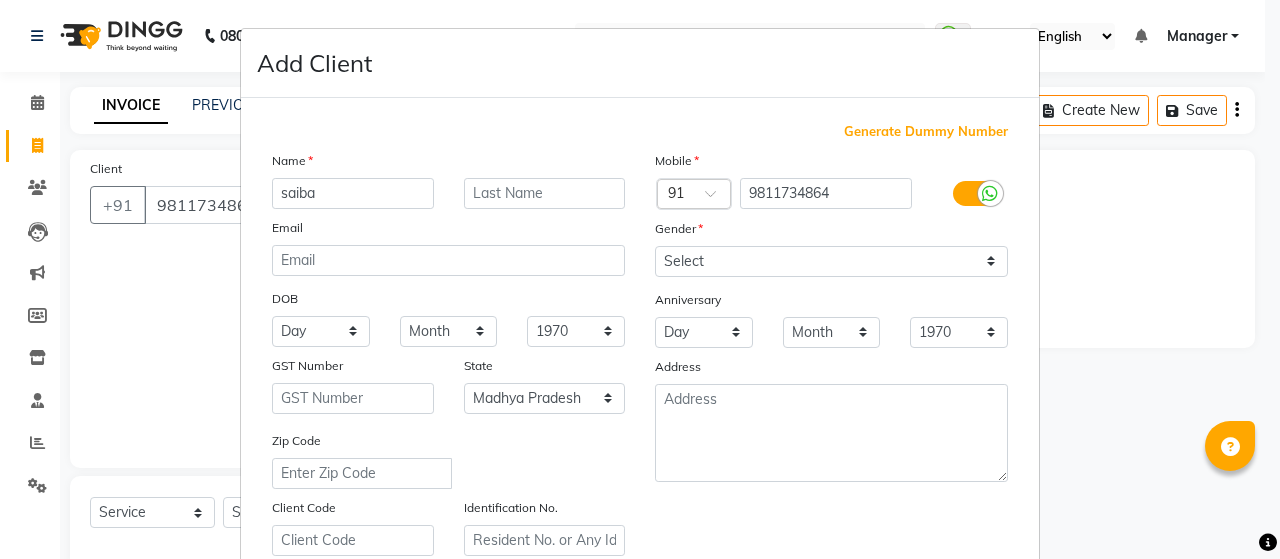 type on "saiba" 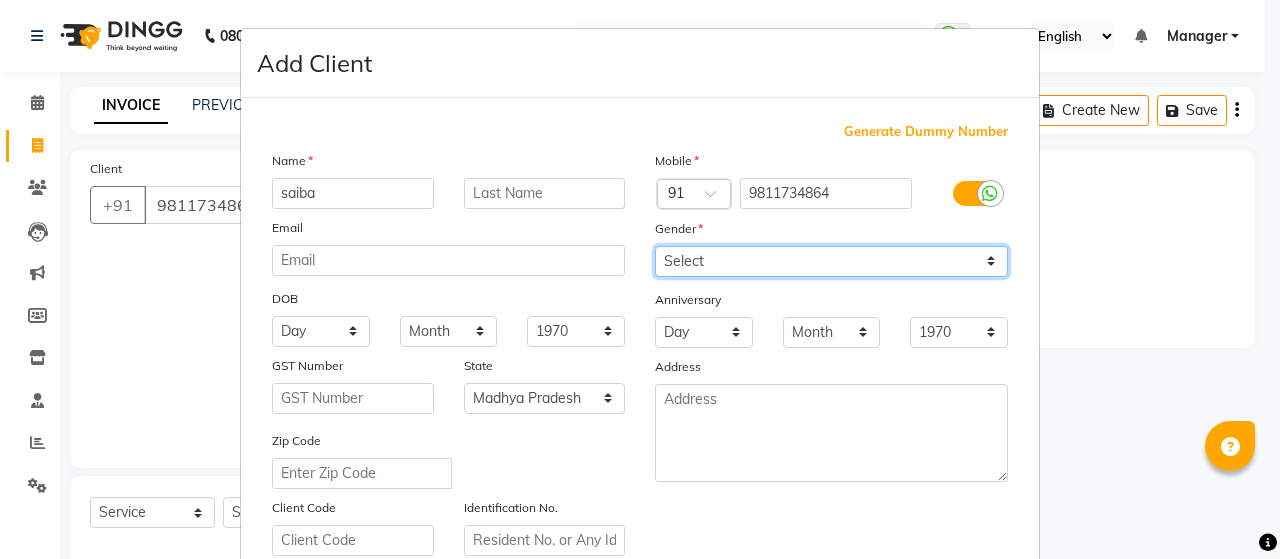 click on "Select Male Female Other Prefer Not To Say" at bounding box center [831, 261] 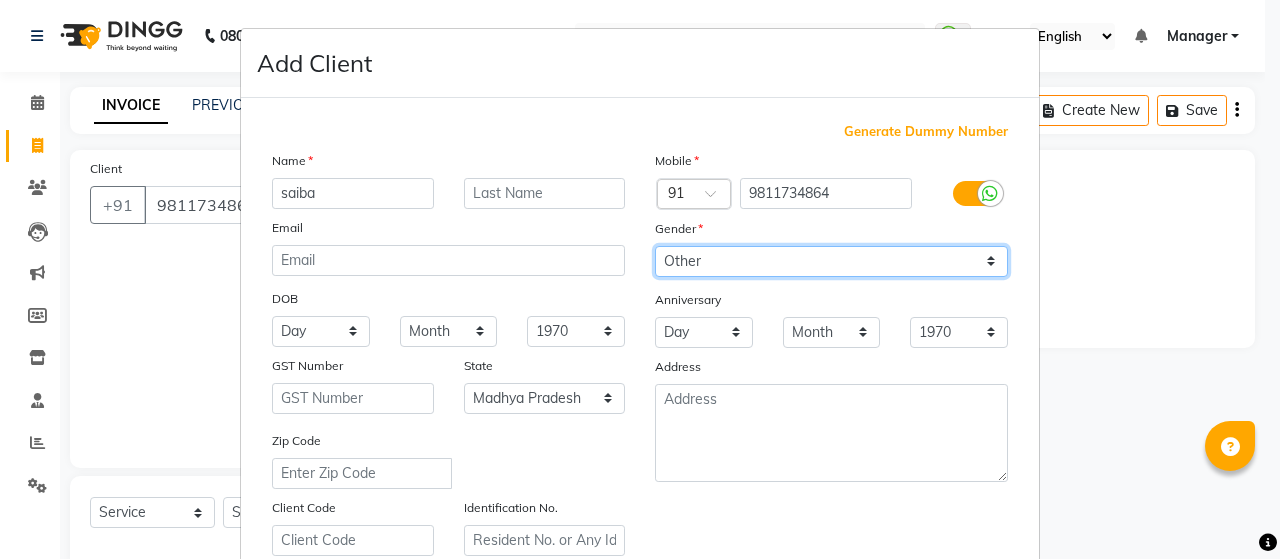 click on "Select Male Female Other Prefer Not To Say" at bounding box center [831, 261] 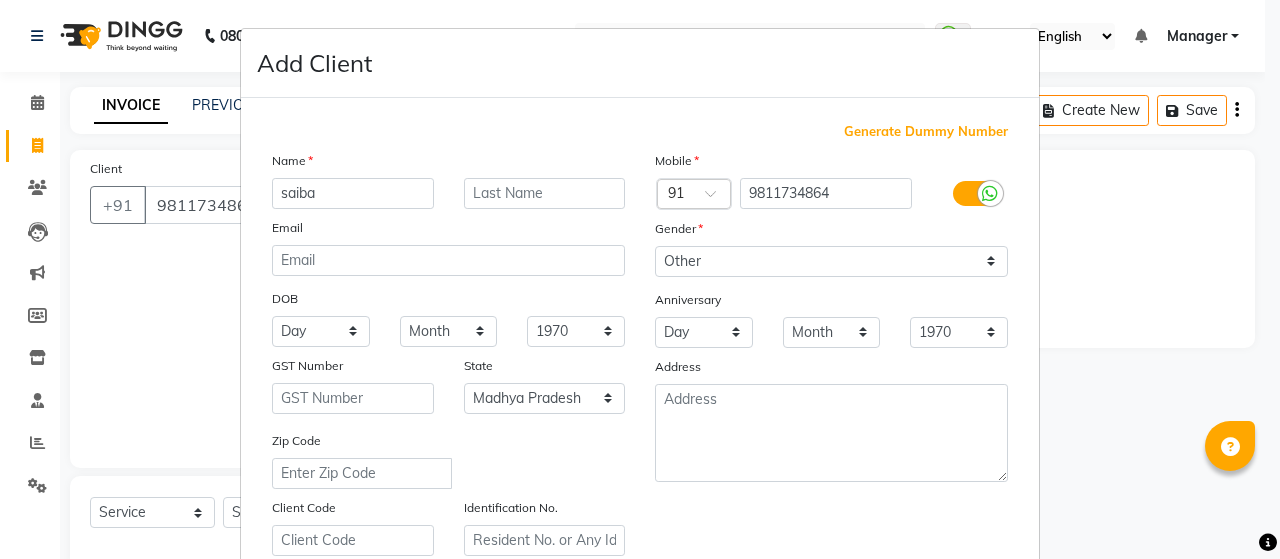 click on "Mobile Country Code × 91 [PHONE] Gender Select Male Female Other Prefer Not To Say Anniversary Day 01 02 03 04 05 06 07 08 09 10 11 12 13 14 15 16 17 18 19 20 21 22 23 24 25 26 27 28 29 30 31 Month January February March April May June July August September October November December 1970 1971 1972 1973 1974 1975 1976 1977 1978 1979 1980 1981 1982 1983 1984 1985 1986 1987 1988 1989 1990 1991 1992 1993 1994 1995 1996 1997 1998 1999 2000 2001 2002 2003 2004 2005 2006 2007 2008 2009 2010 2011 2012 2013 2014 2015 2016 2017 2018 2019 2020 2021 2022 2023 2024 2025 [ADDRESS]" at bounding box center [831, 353] 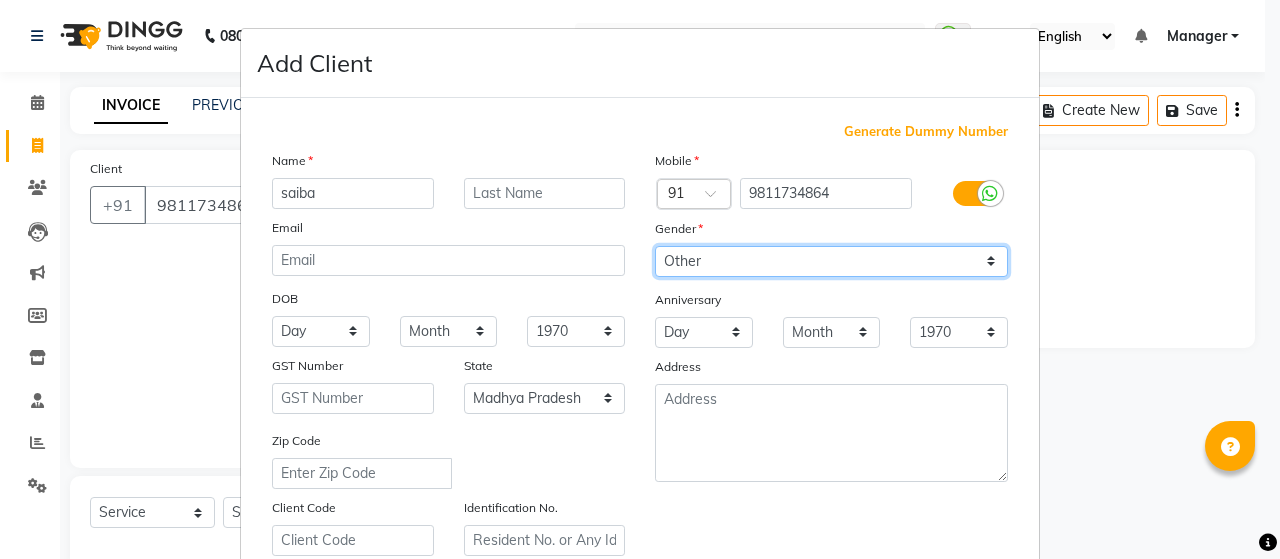 click on "Select Male Female Other Prefer Not To Say" at bounding box center [831, 261] 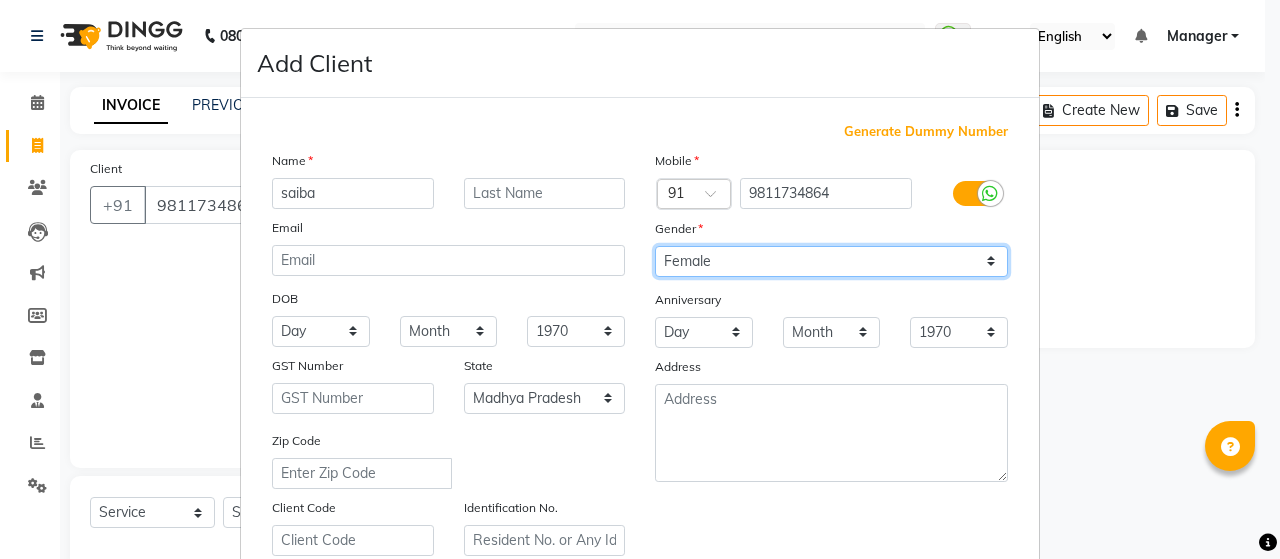 click on "Select Male Female Other Prefer Not To Say" at bounding box center (831, 261) 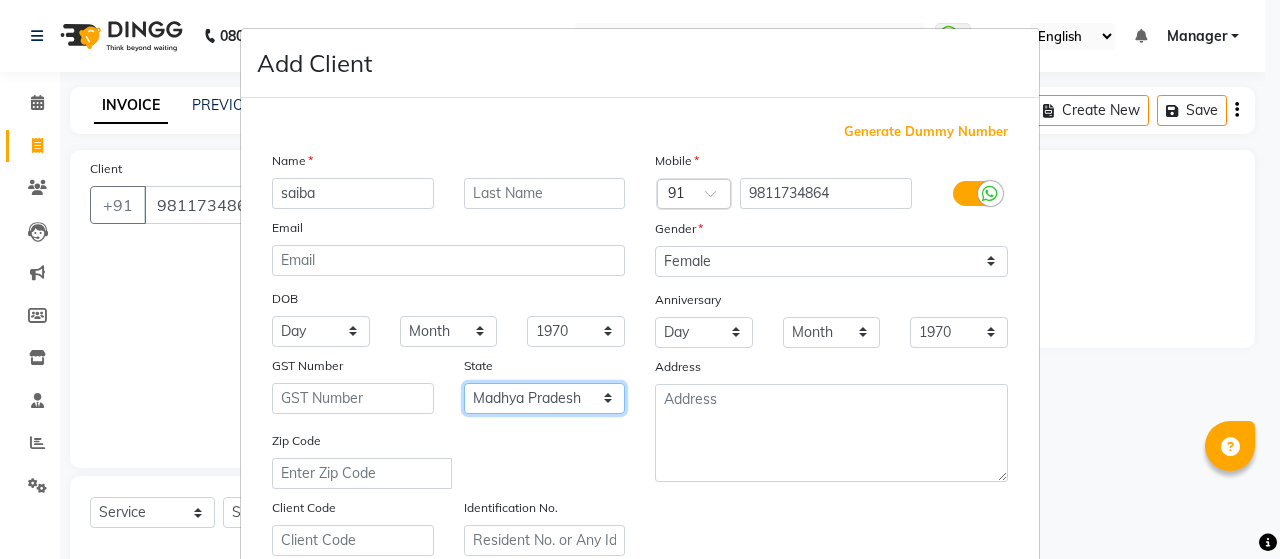 click on "Select Andaman and Nicobar Islands Andhra Pradesh Arunachal Pradesh Assam Bihar Chandigarh Chhattisgarh Dadra and Nagar Haveli Daman and Diu Delhi Goa Gujarat Haryana Himachal Pradesh Jammu and Kashmir Jharkhand Karnataka Kerala Lakshadweep Madhya Pradesh Maharashtra Manipur Meghalaya Mizoram Nagaland Odisha Pondicherry Punjab Rajasthan Sikkim Tamil Nadu Telangana Tripura Uttar Pradesh Uttarakhand West Bengal Ladakh Other Territory Centre Jurisdiction" at bounding box center (545, 398) 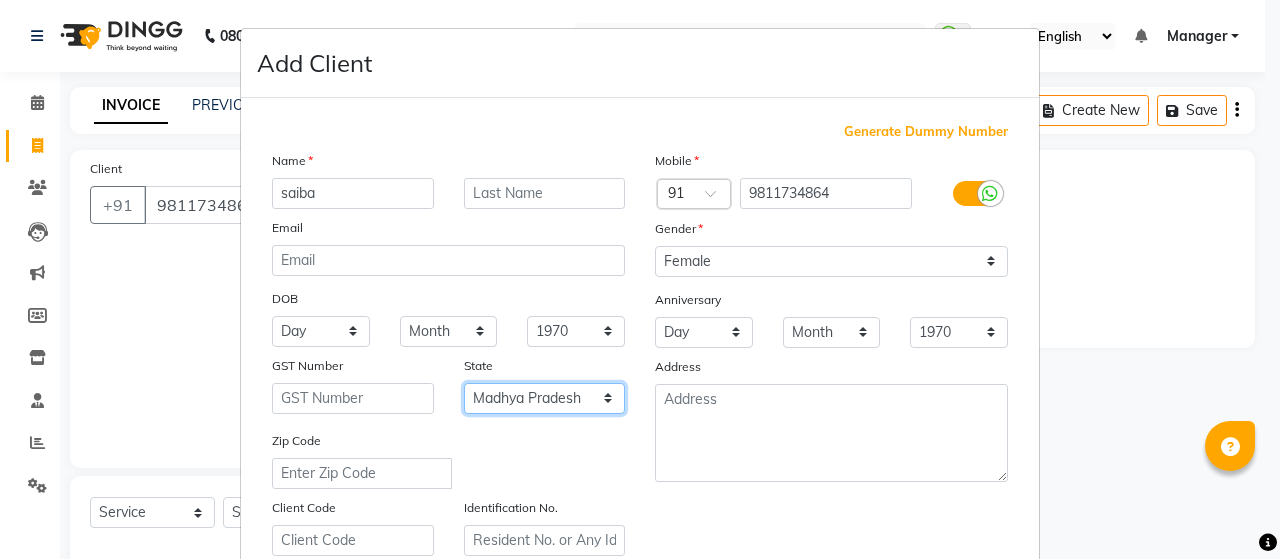 select on "10" 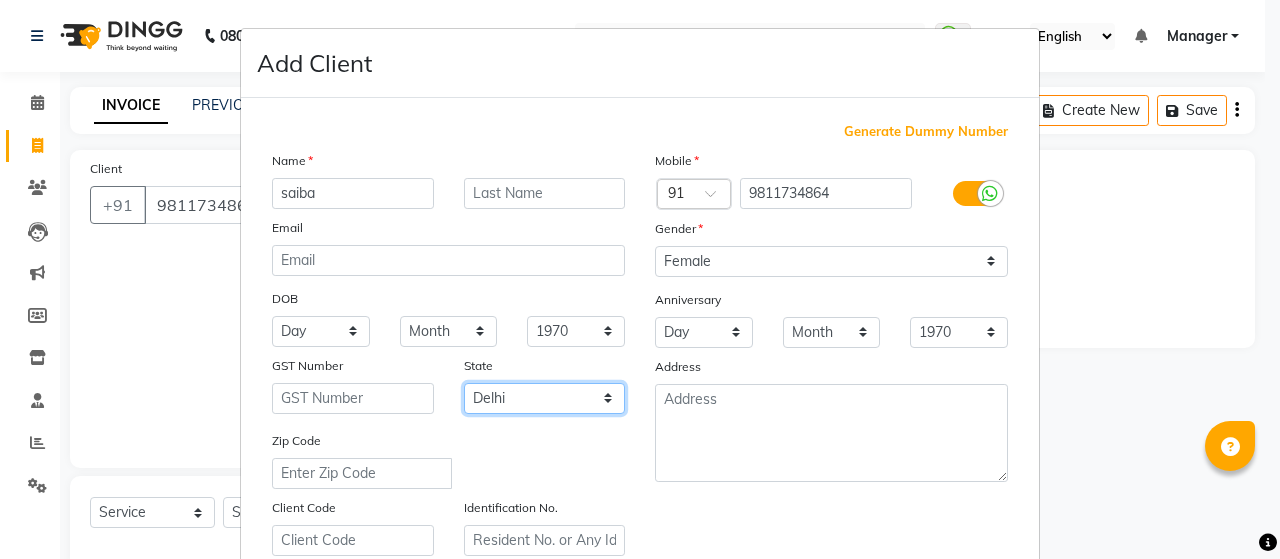 click on "Select Andaman and Nicobar Islands Andhra Pradesh Arunachal Pradesh Assam Bihar Chandigarh Chhattisgarh Dadra and Nagar Haveli Daman and Diu Delhi Goa Gujarat Haryana Himachal Pradesh Jammu and Kashmir Jharkhand Karnataka Kerala Lakshadweep Madhya Pradesh Maharashtra Manipur Meghalaya Mizoram Nagaland Odisha Pondicherry Punjab Rajasthan Sikkim Tamil Nadu Telangana Tripura Uttar Pradesh Uttarakhand West Bengal Ladakh Other Territory Centre Jurisdiction" at bounding box center (545, 398) 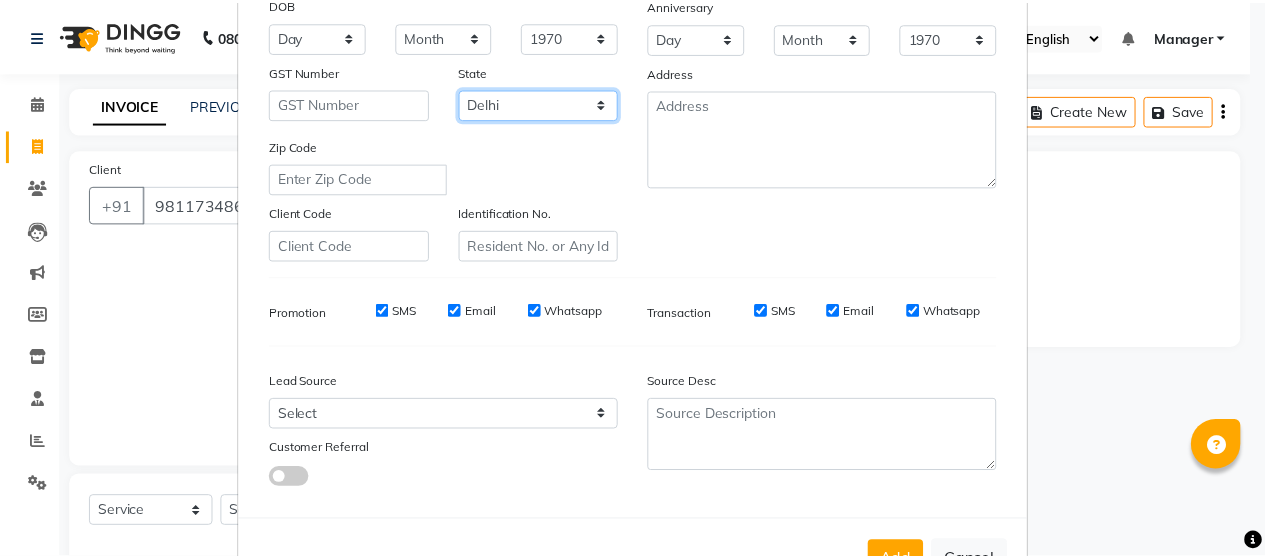 scroll, scrollTop: 300, scrollLeft: 0, axis: vertical 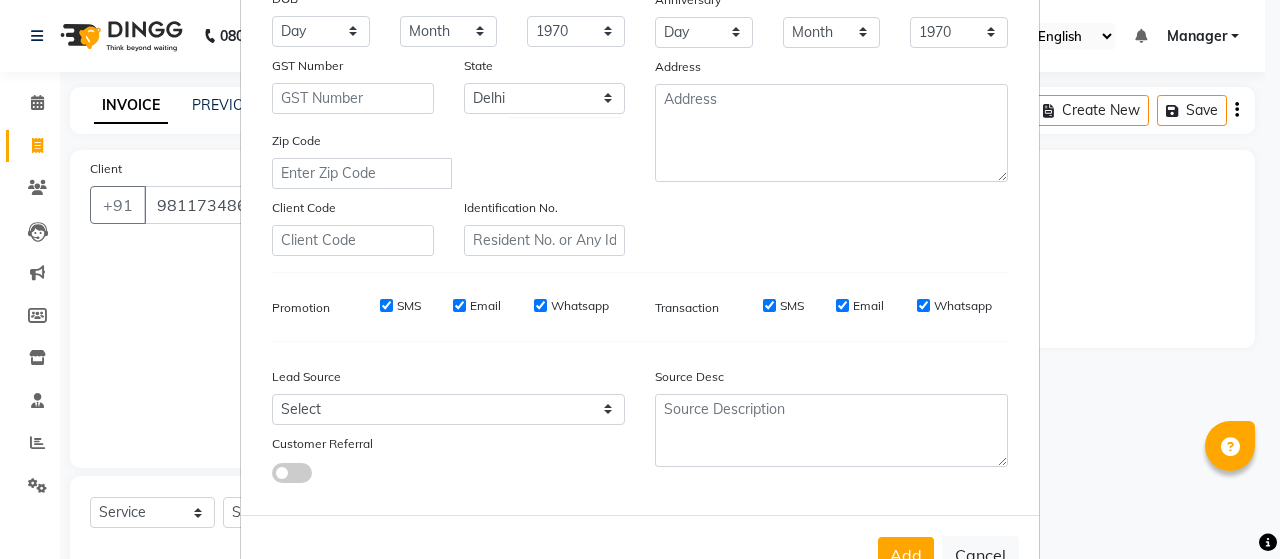 click on "Add" at bounding box center (906, 555) 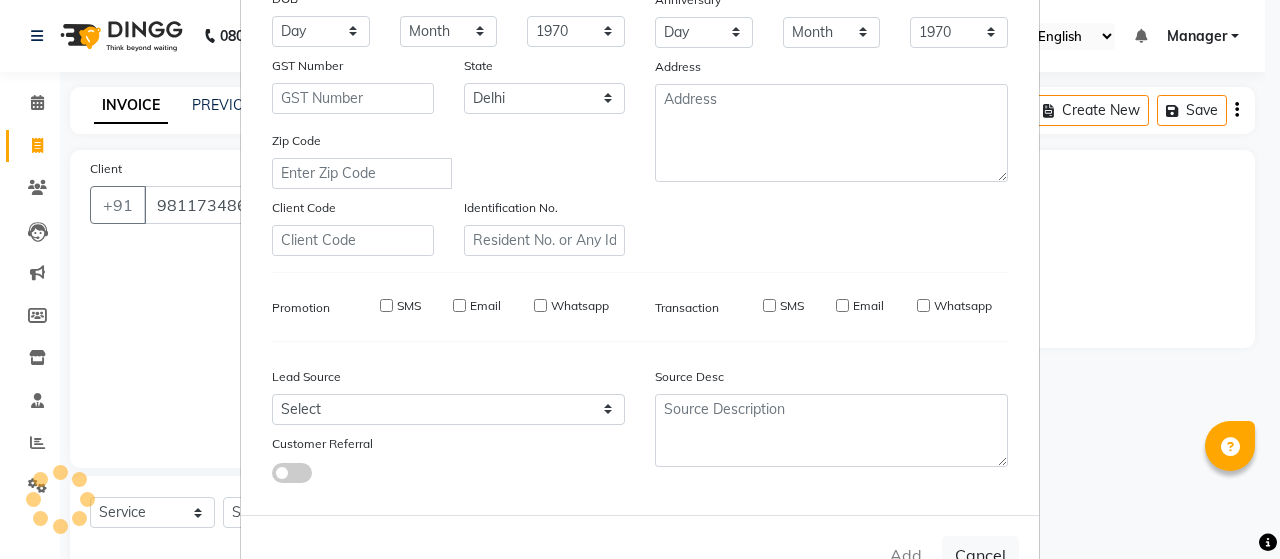 type on "98******64" 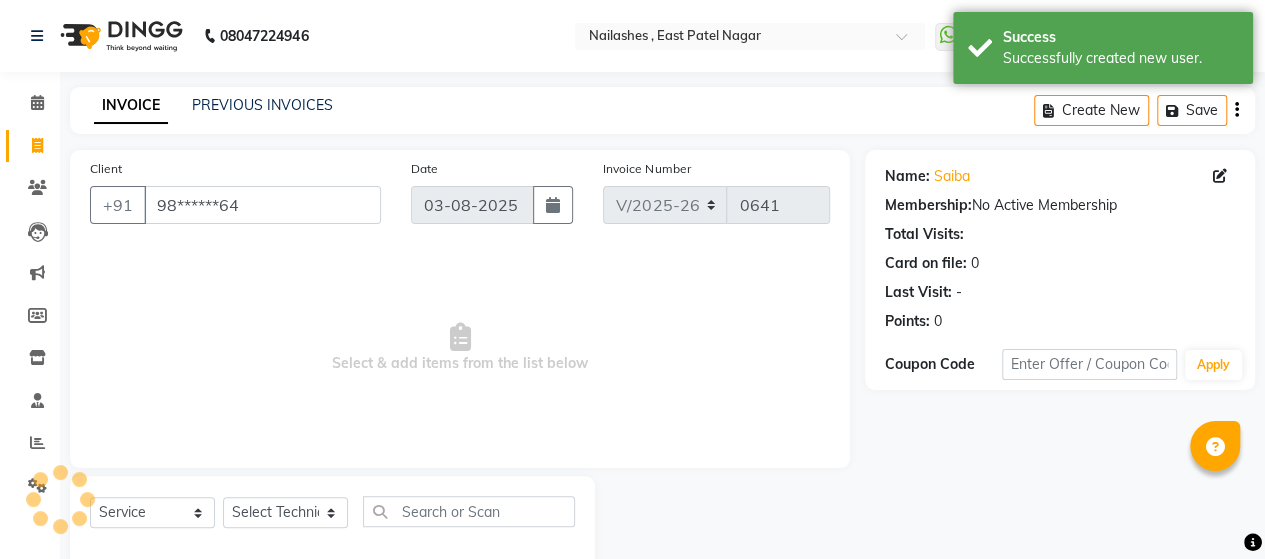 scroll, scrollTop: 41, scrollLeft: 0, axis: vertical 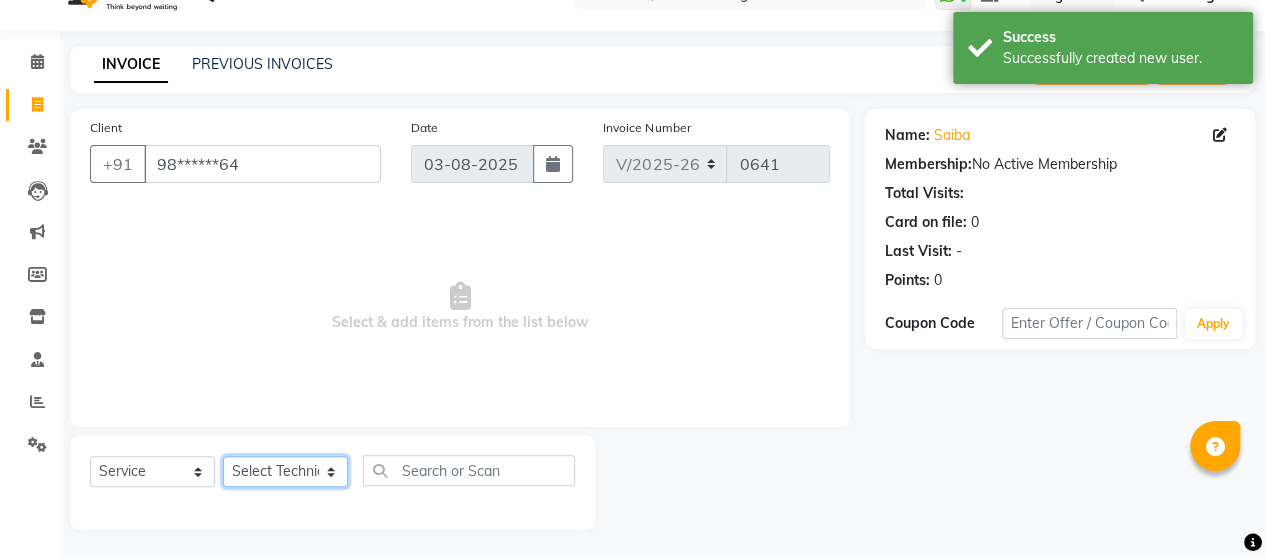 click on "Select Technician [TECHNICIAN] Manager [MANAGER] [NAME] [NAME] [NAME]" 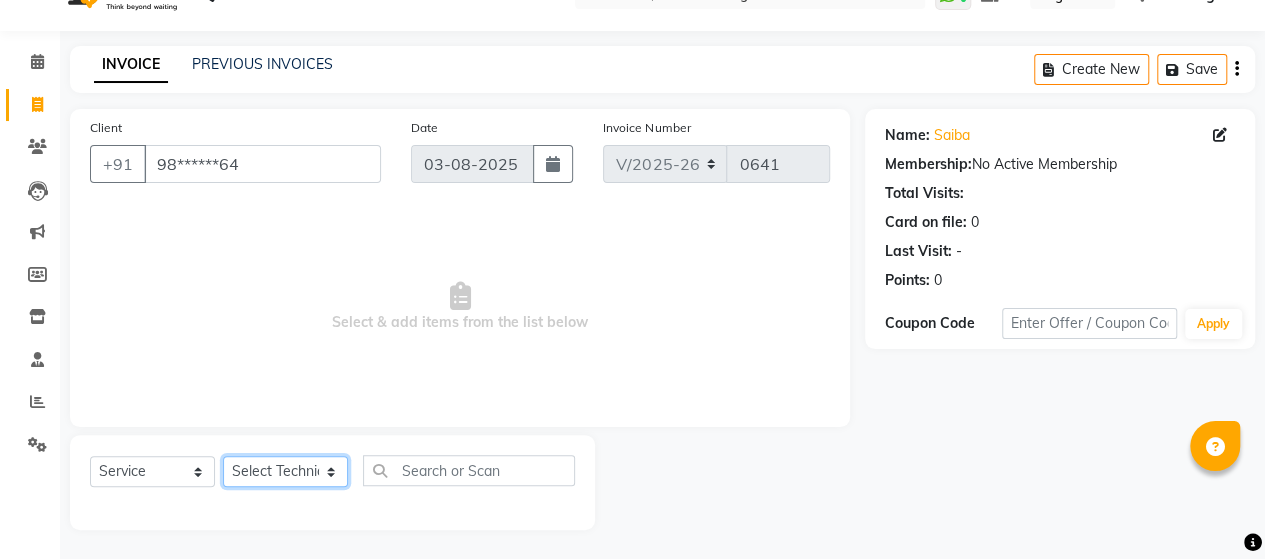 select on "40727" 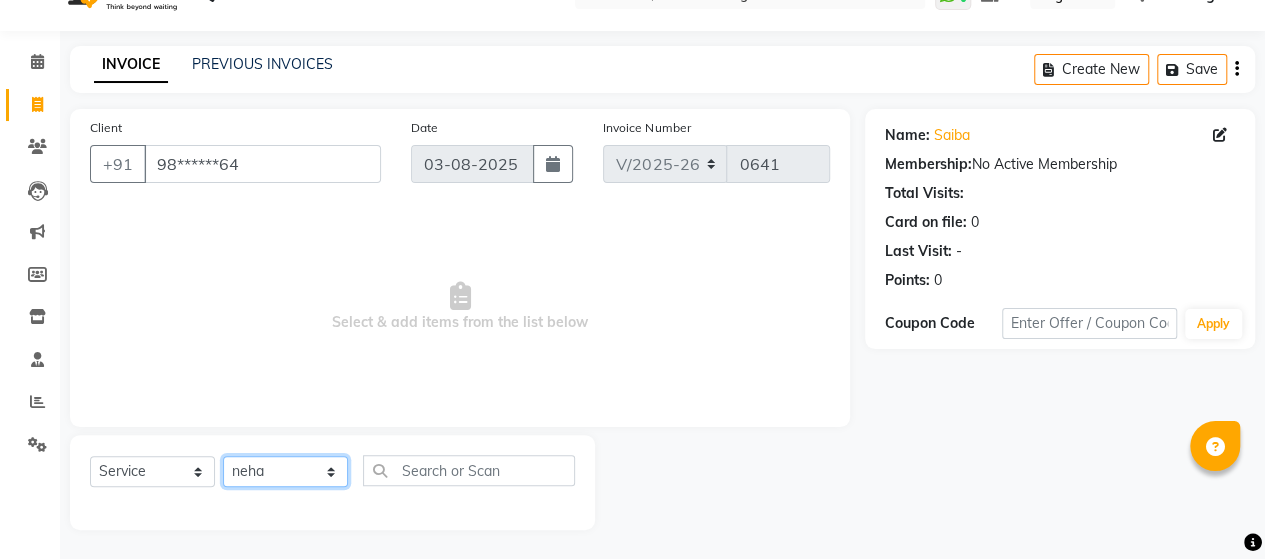 click on "Select Technician [TECHNICIAN] Manager [MANAGER] [NAME] [NAME] [NAME]" 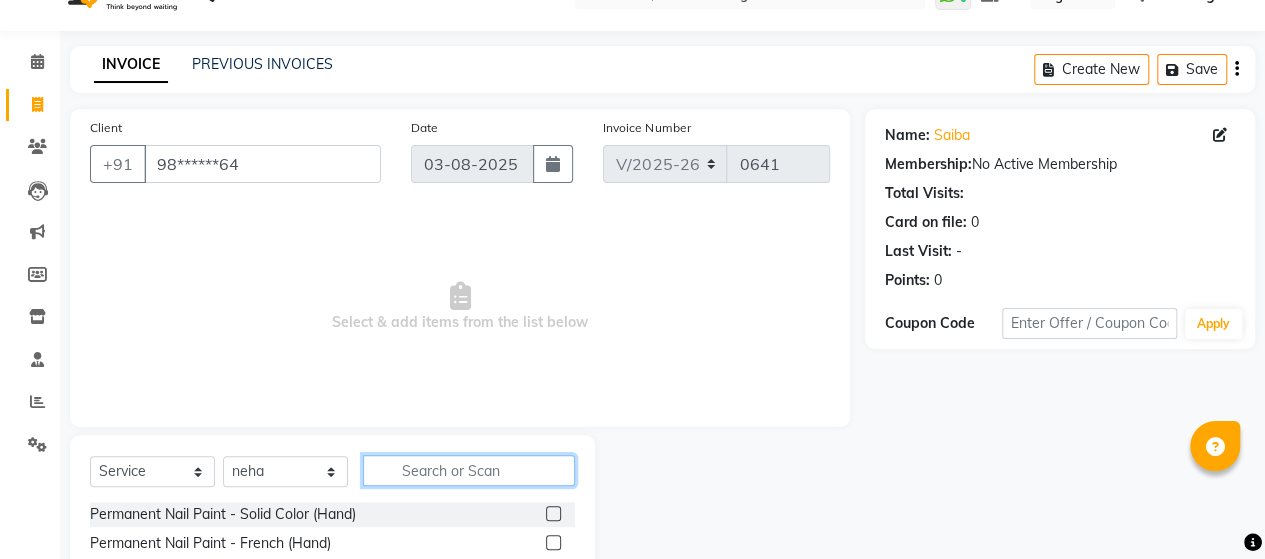 click 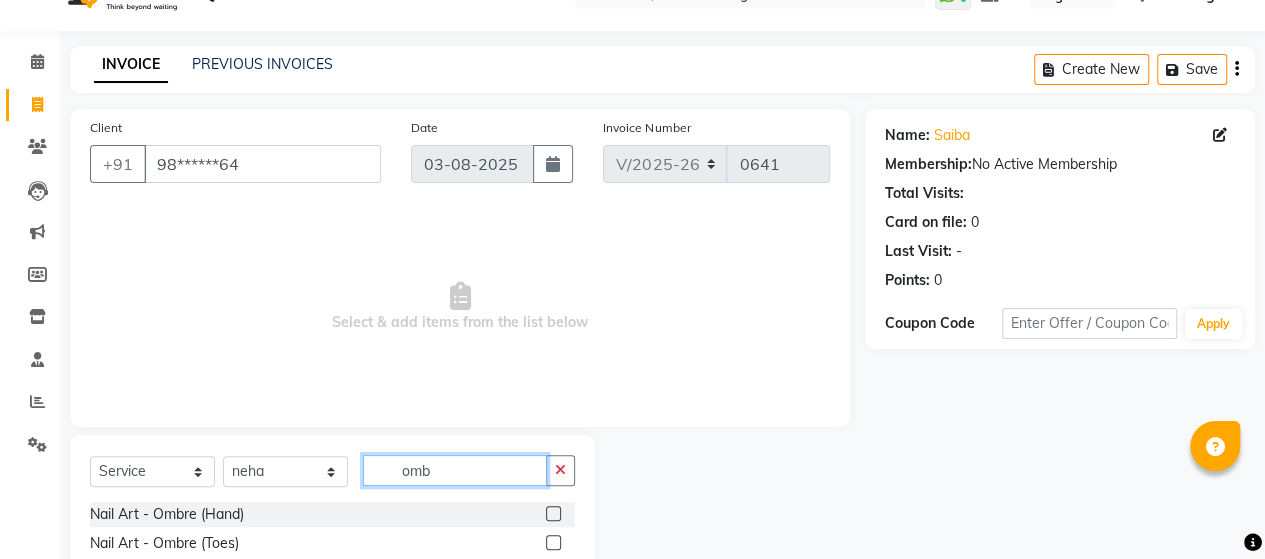 type on "omb" 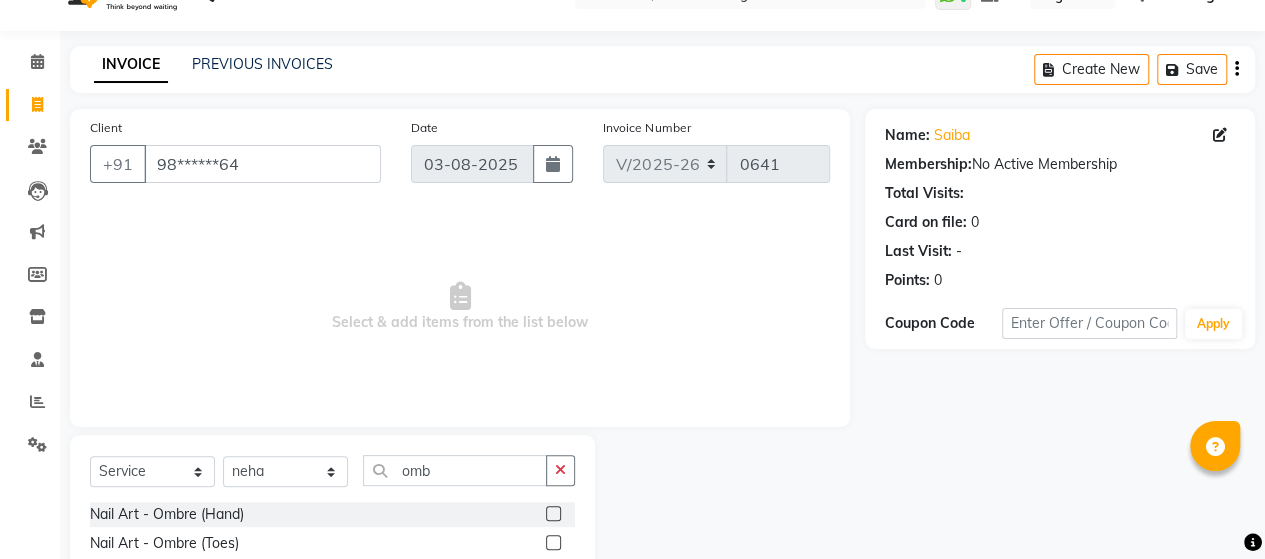 click 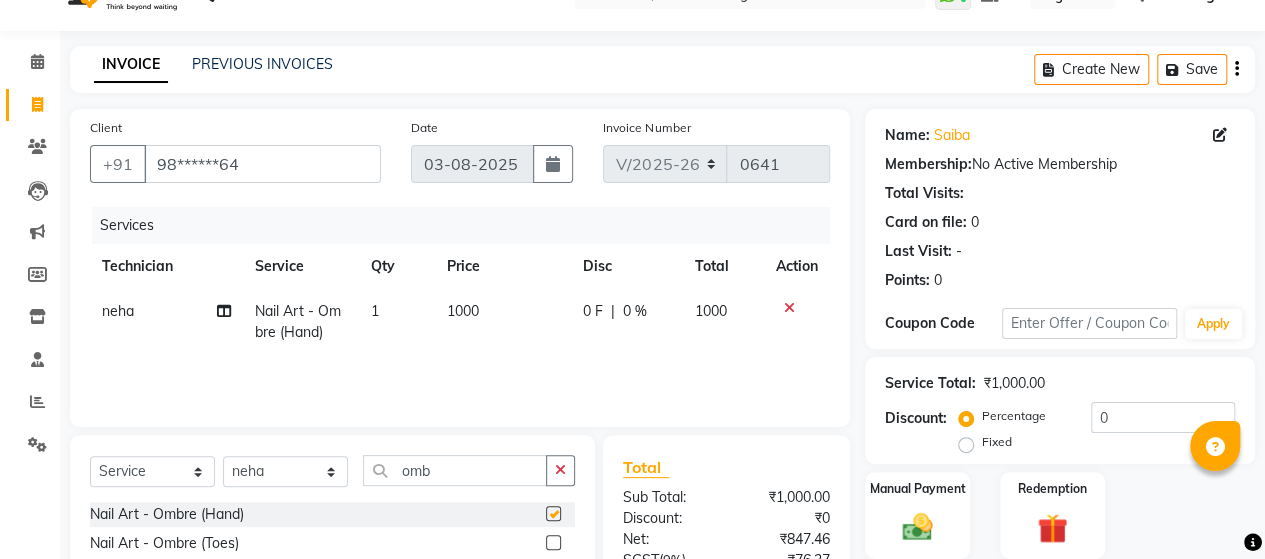 checkbox on "false" 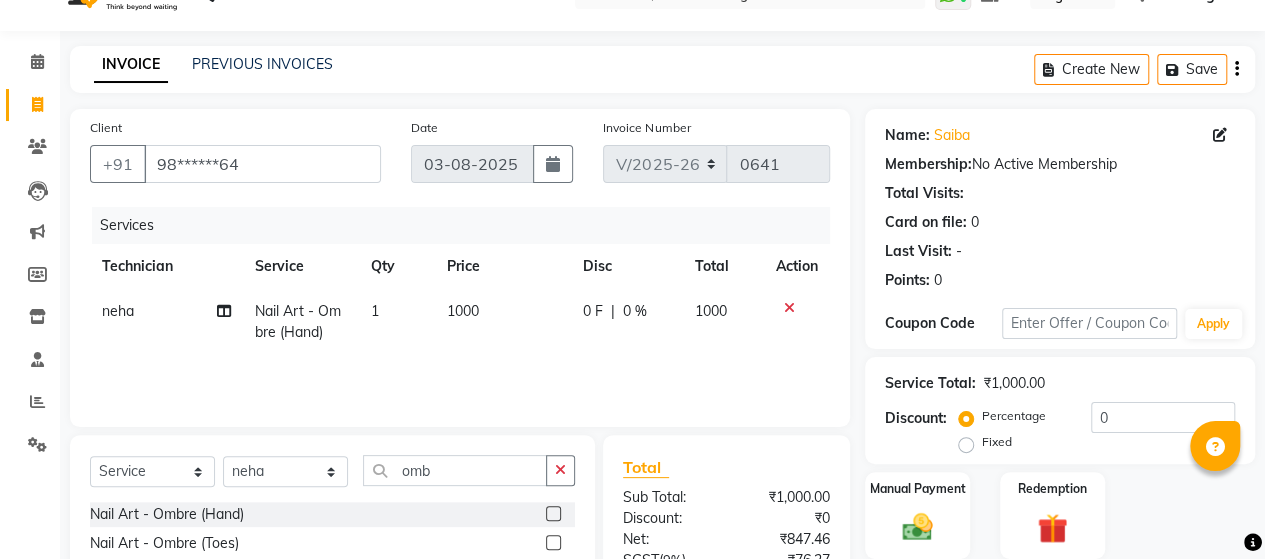 click on "1000" 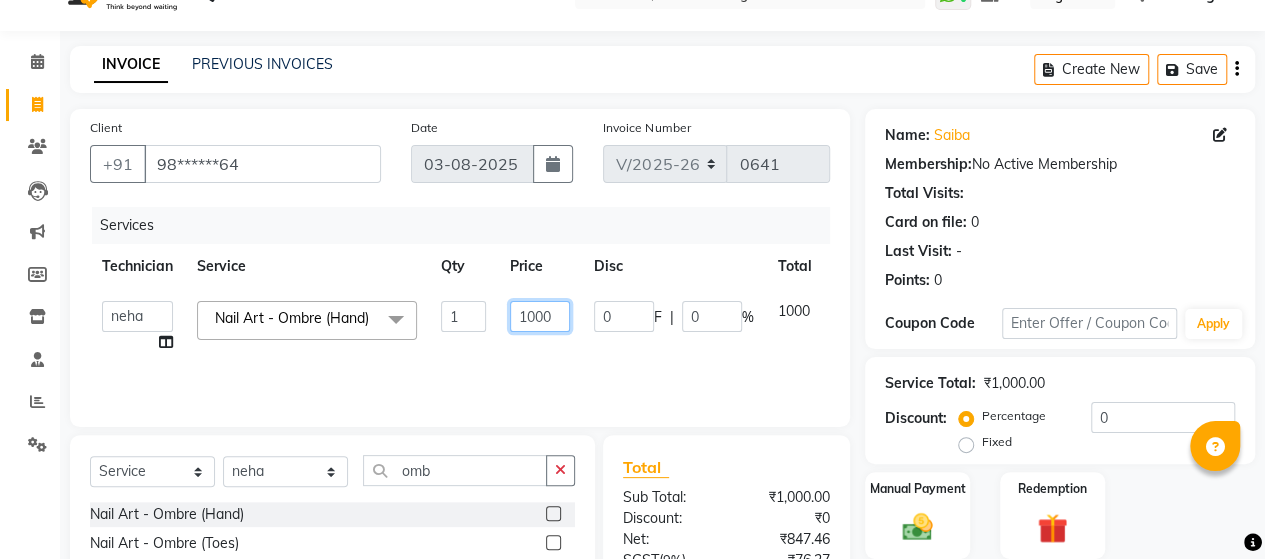 click on "1000" 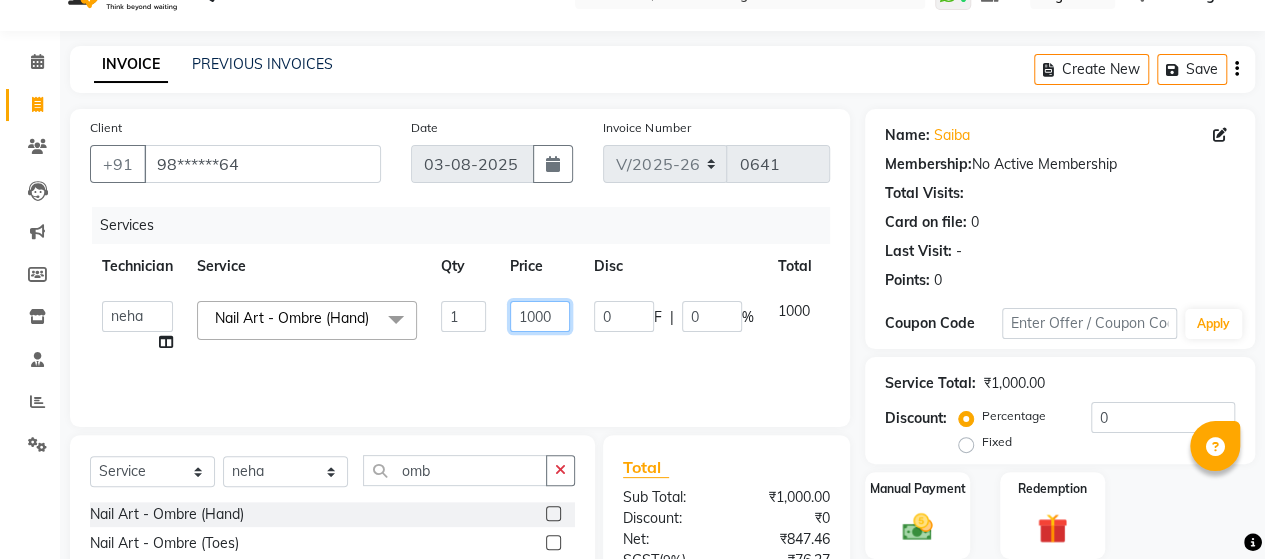 click on "1000" 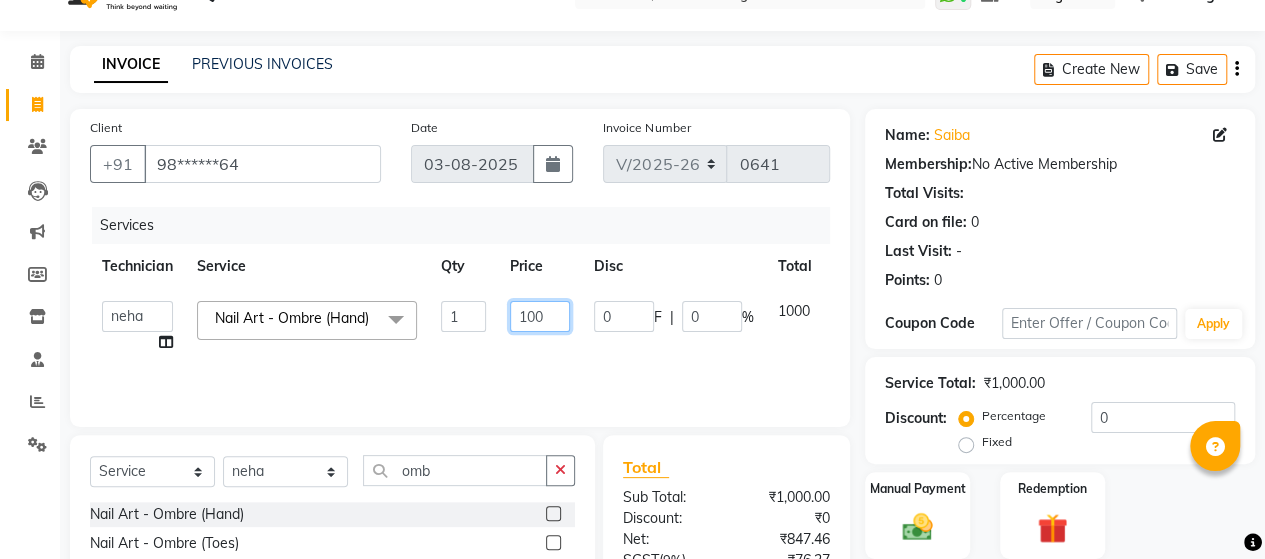 type on "1400" 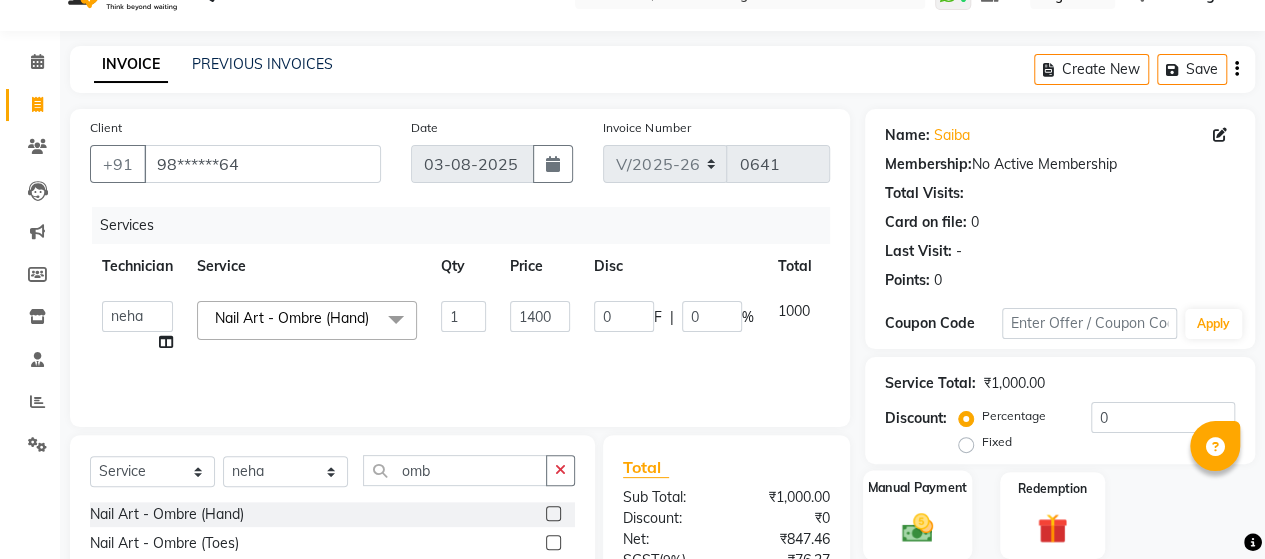 click on "Manual Payment" 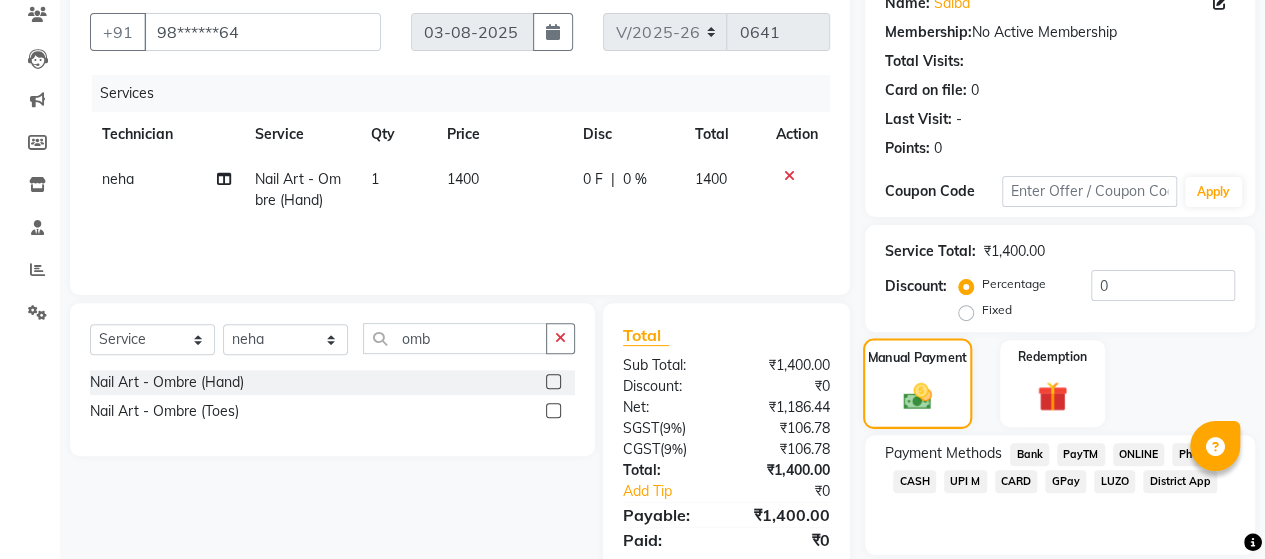 scroll, scrollTop: 175, scrollLeft: 0, axis: vertical 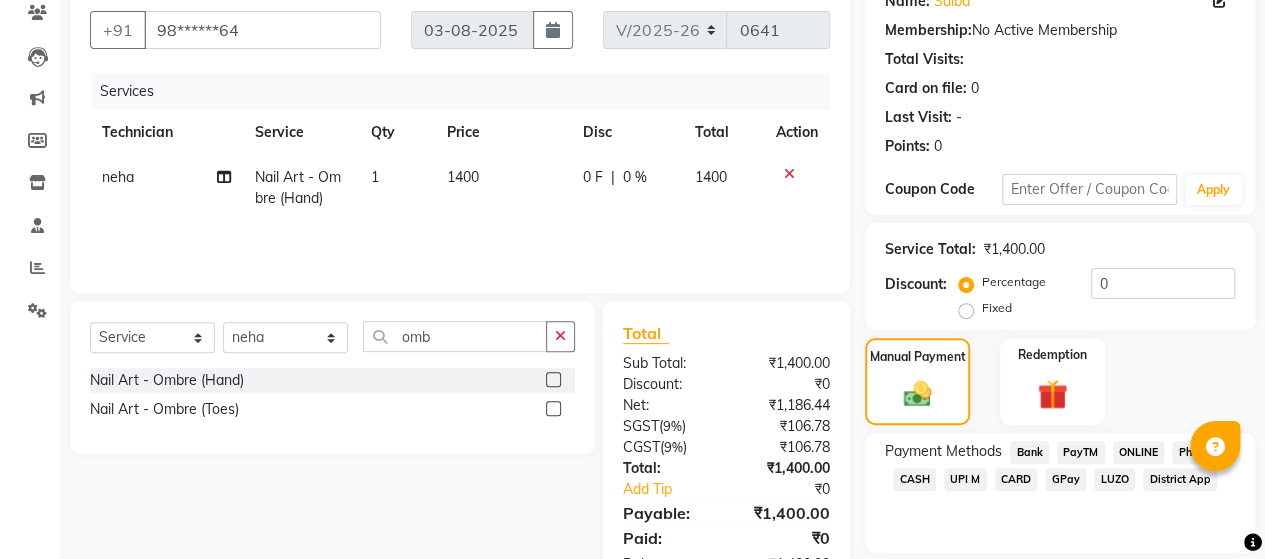 click on "CASH" 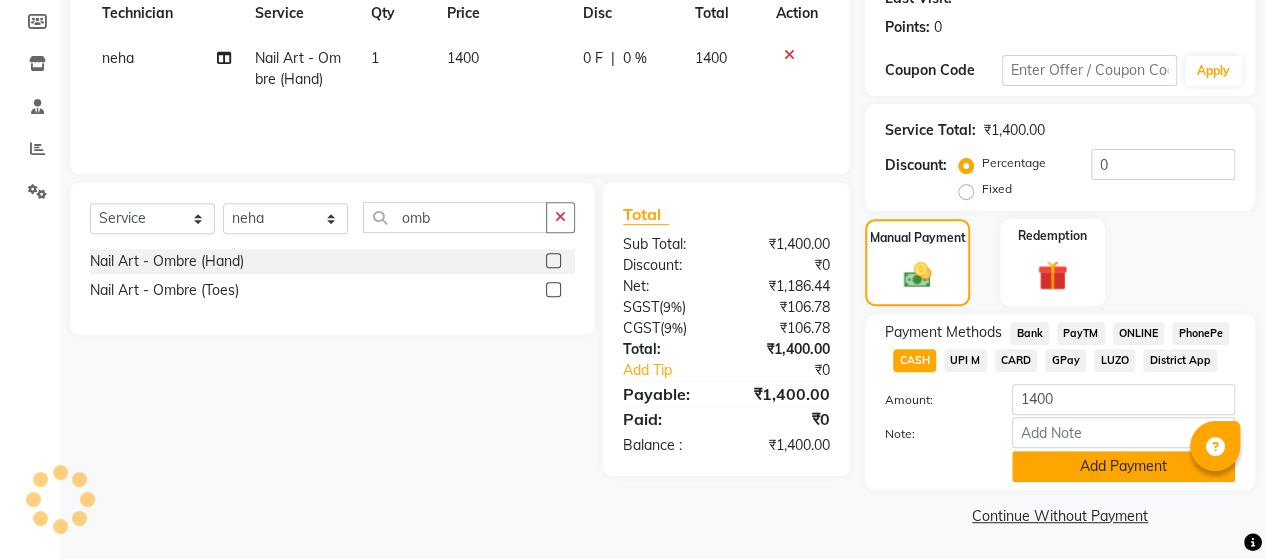 click on "Add Payment" 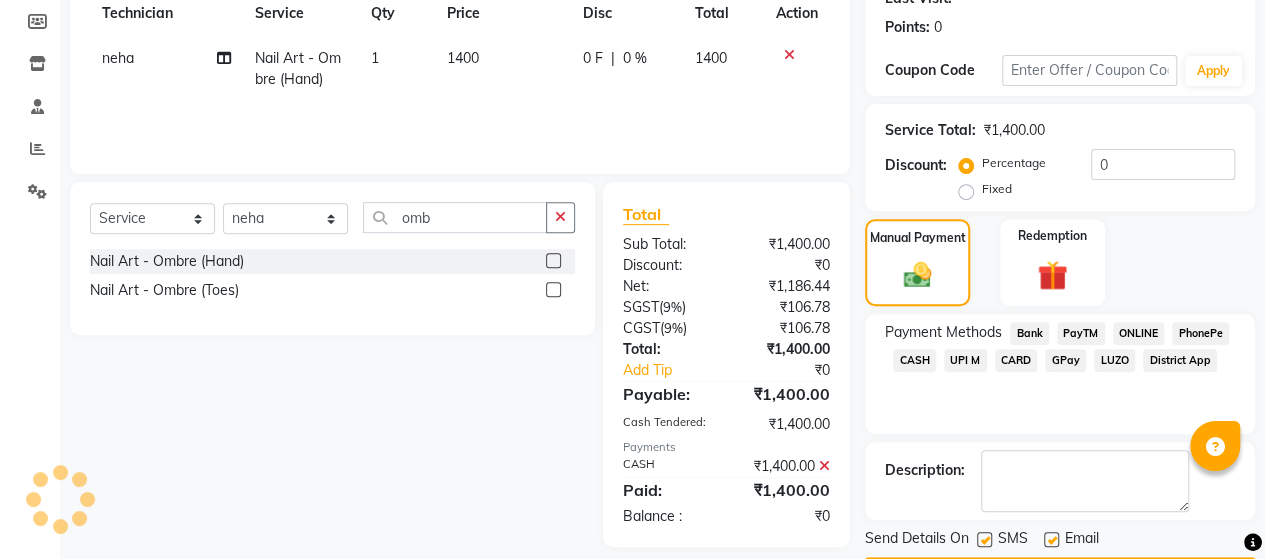 scroll, scrollTop: 350, scrollLeft: 0, axis: vertical 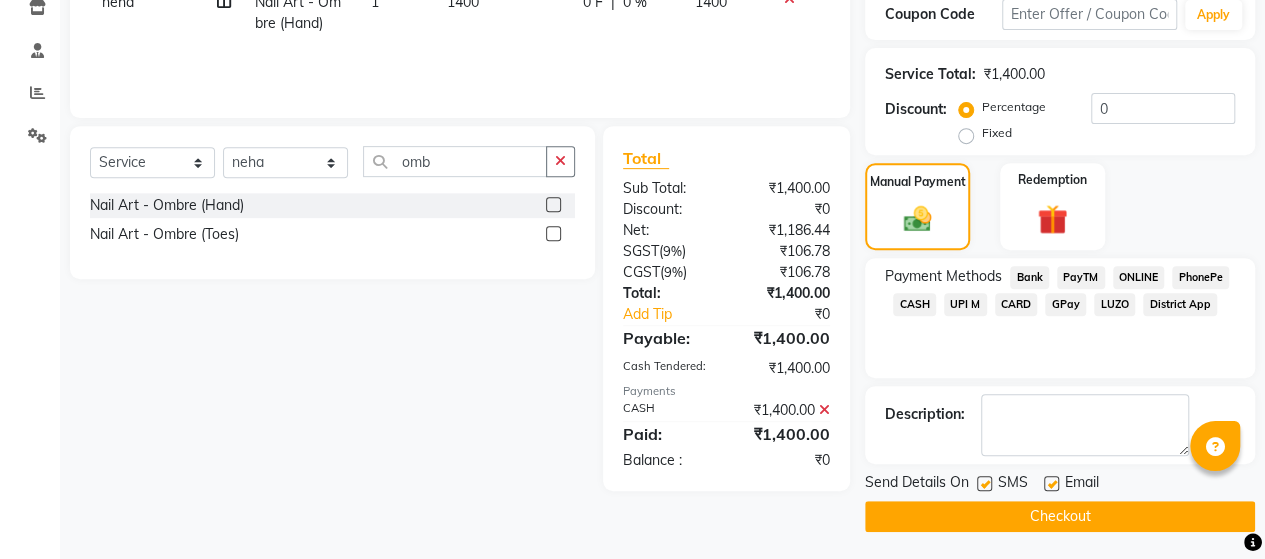click on "Checkout" 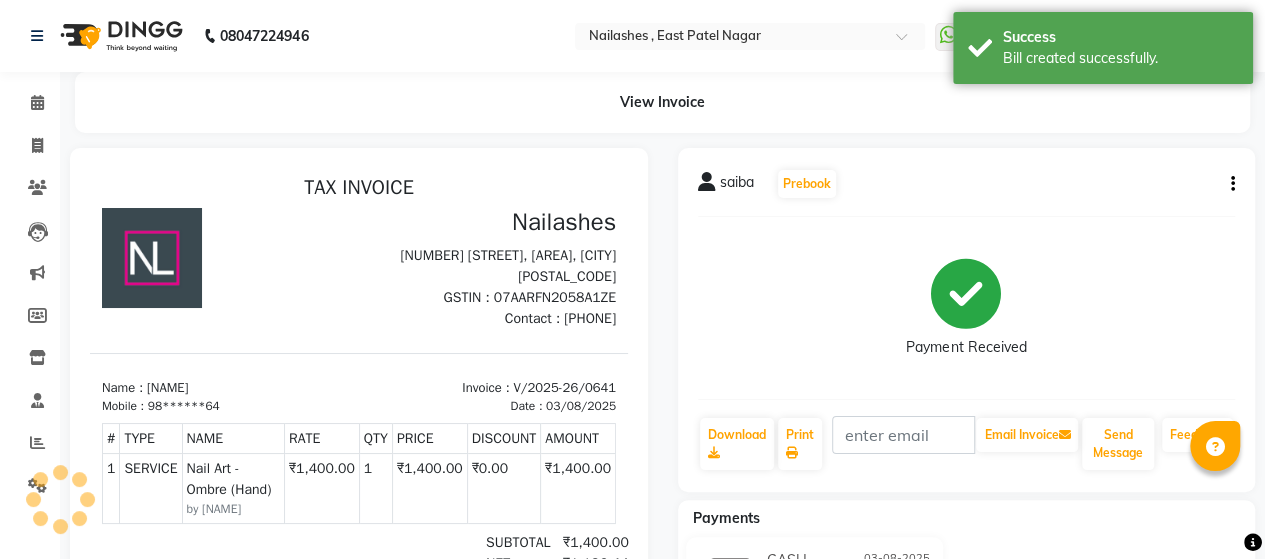 scroll, scrollTop: 0, scrollLeft: 0, axis: both 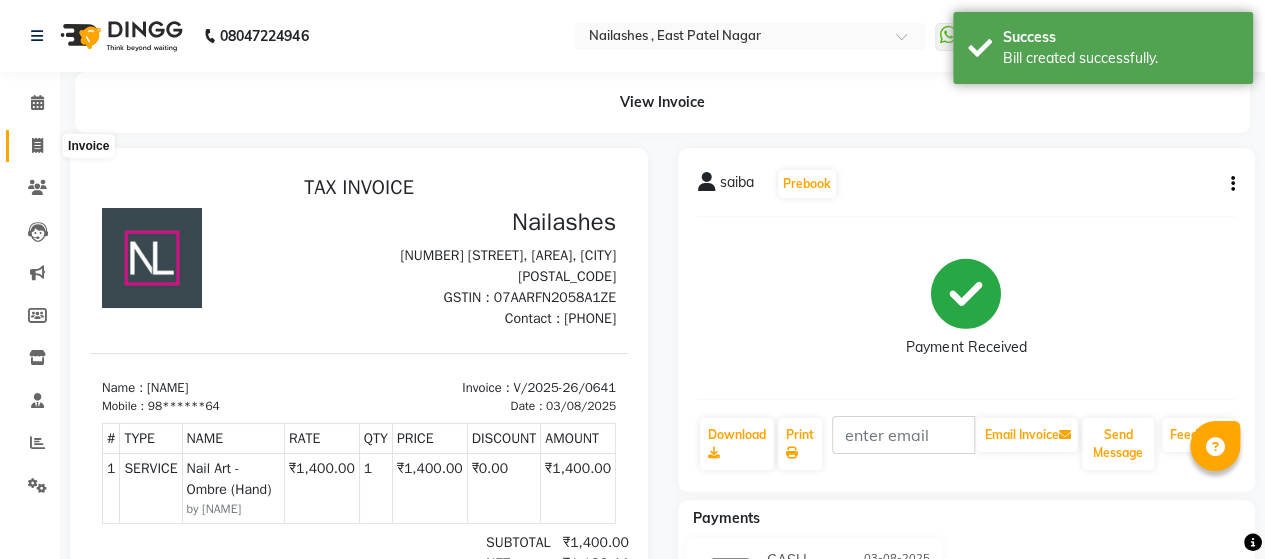 click 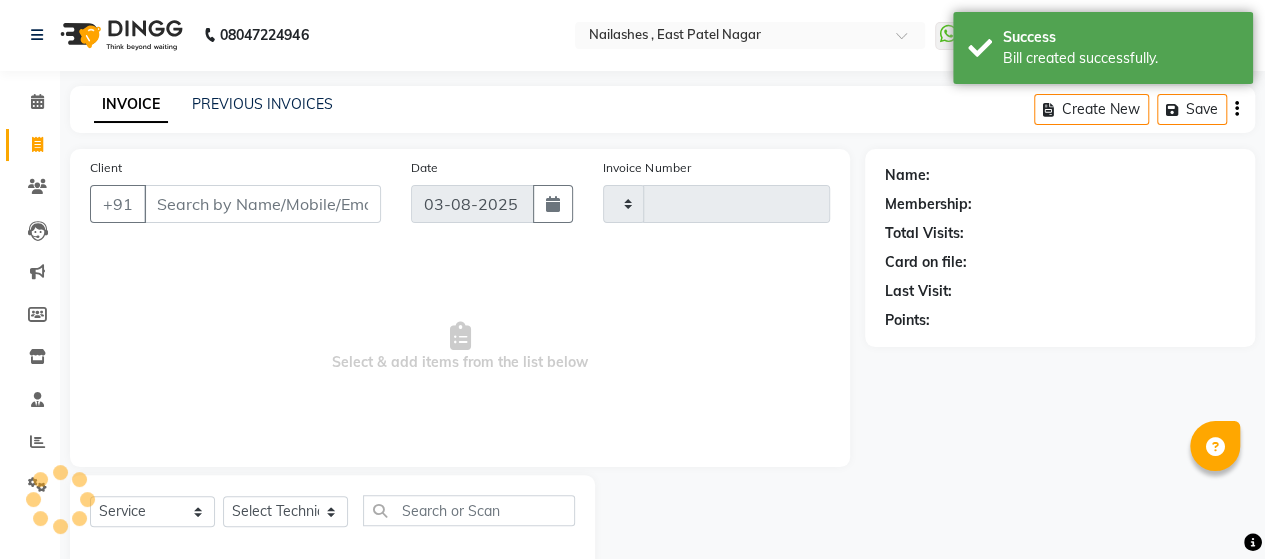type on "0642" 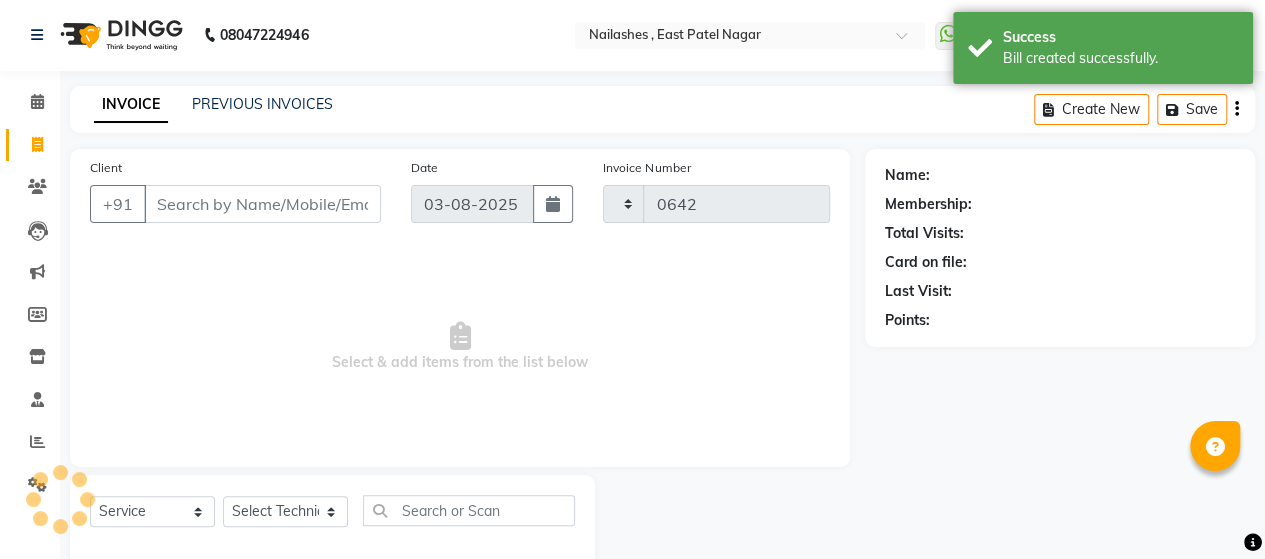 select on "3836" 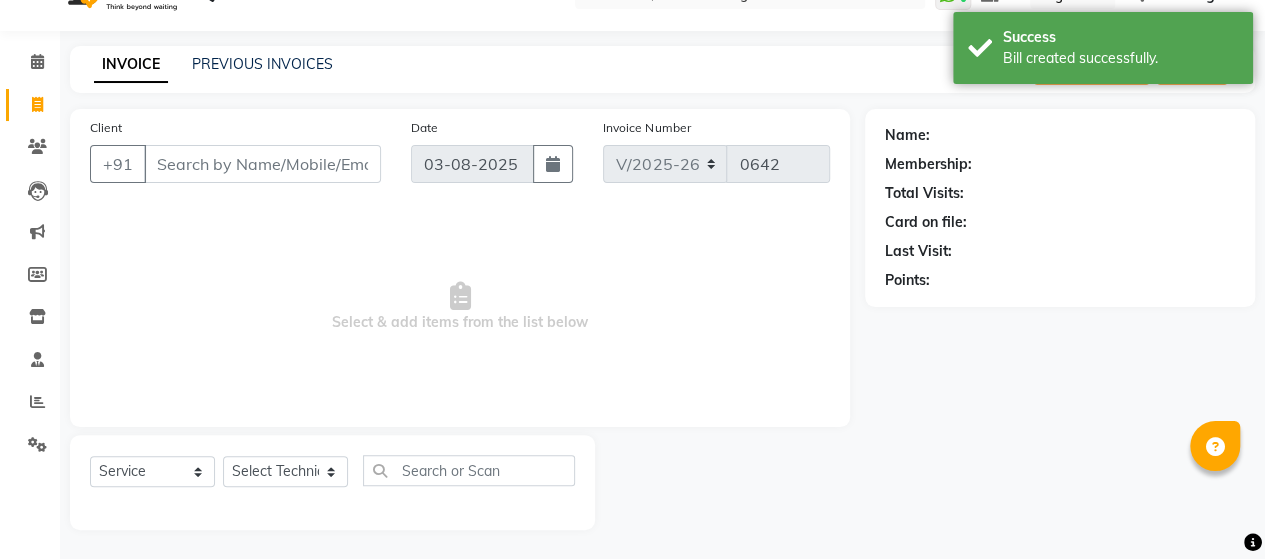 scroll, scrollTop: 0, scrollLeft: 0, axis: both 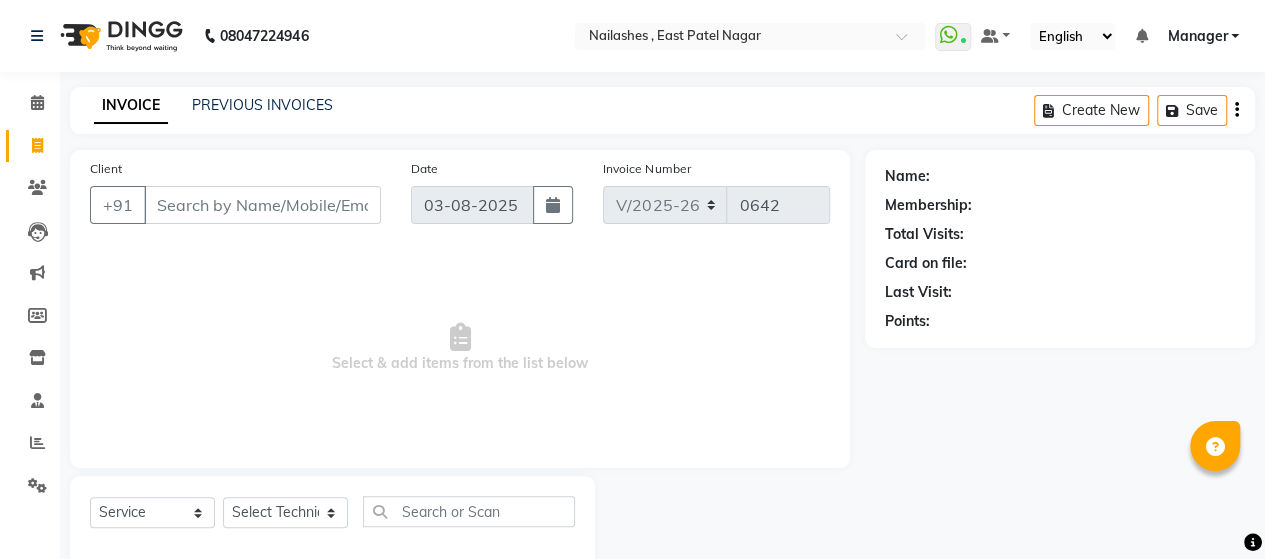 click 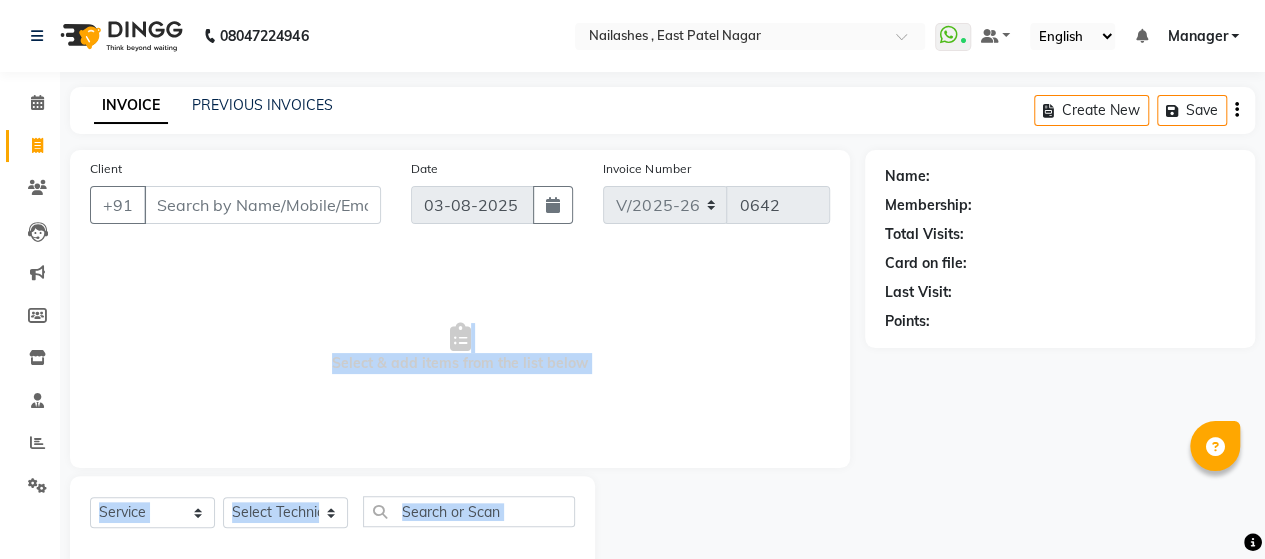 drag, startPoint x: 794, startPoint y: 549, endPoint x: 704, endPoint y: 446, distance: 136.78085 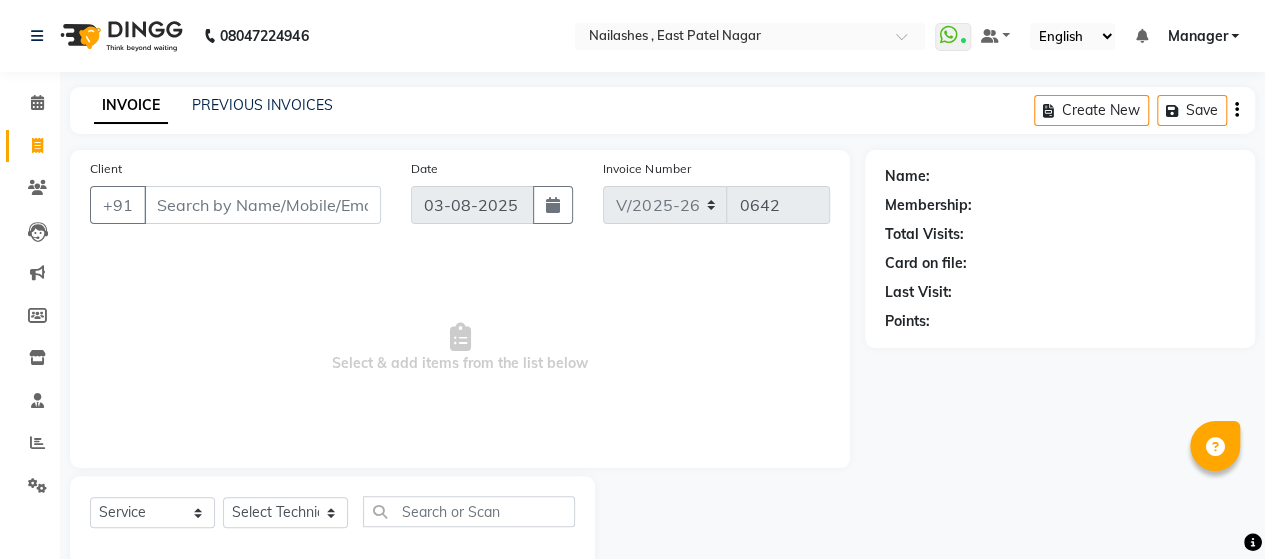 click 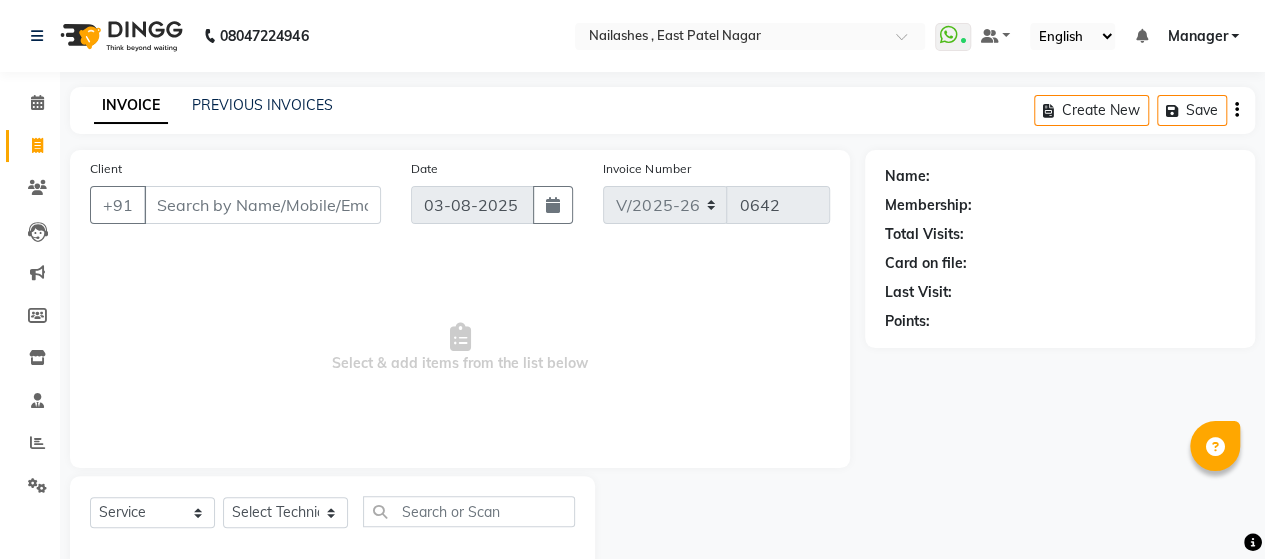 click on "Client +91 Date [DATE] Invoice Number V/2025 V/2025-26 0642 Select & add items from the list below Select Service Product Membership Package Voucher Prepaid Gift Card Select Technician [TECHNICIAN] Manager [MANAGER] [NAME] [NAME] [NAME]" 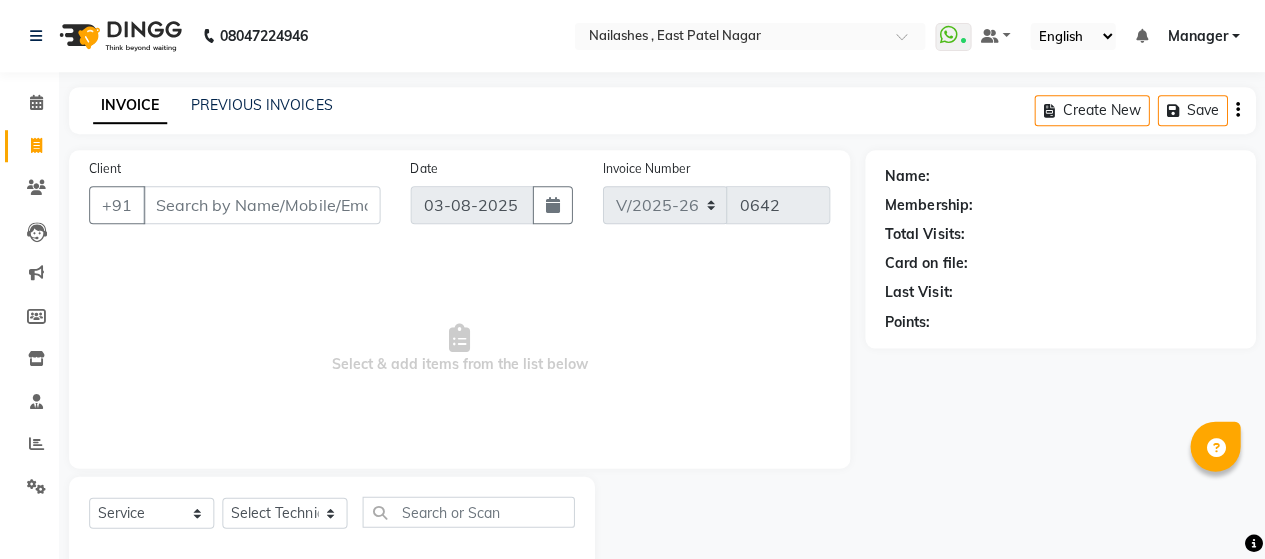scroll, scrollTop: 0, scrollLeft: 0, axis: both 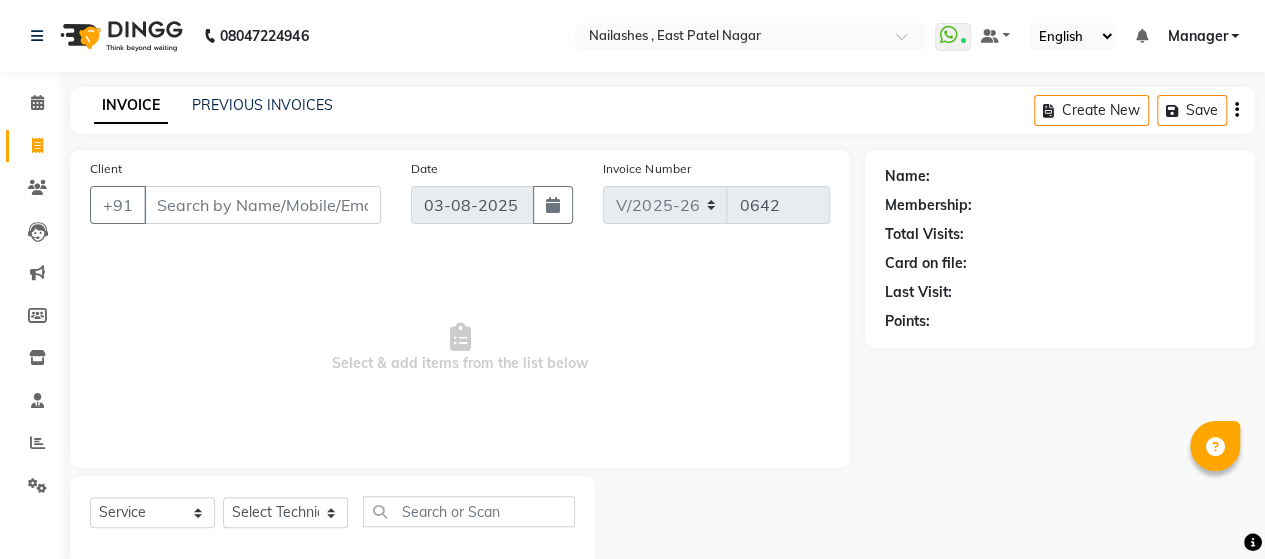 click on "Client +91 Date [DATE] Invoice Number V/2025 V/2025-26 0642 Select & add items from the list below Select Service Product Membership Package Voucher Prepaid Gift Card Select Technician [TECHNICIAN] Manager [MANAGER] [NAME] [NAME] [NAME]" 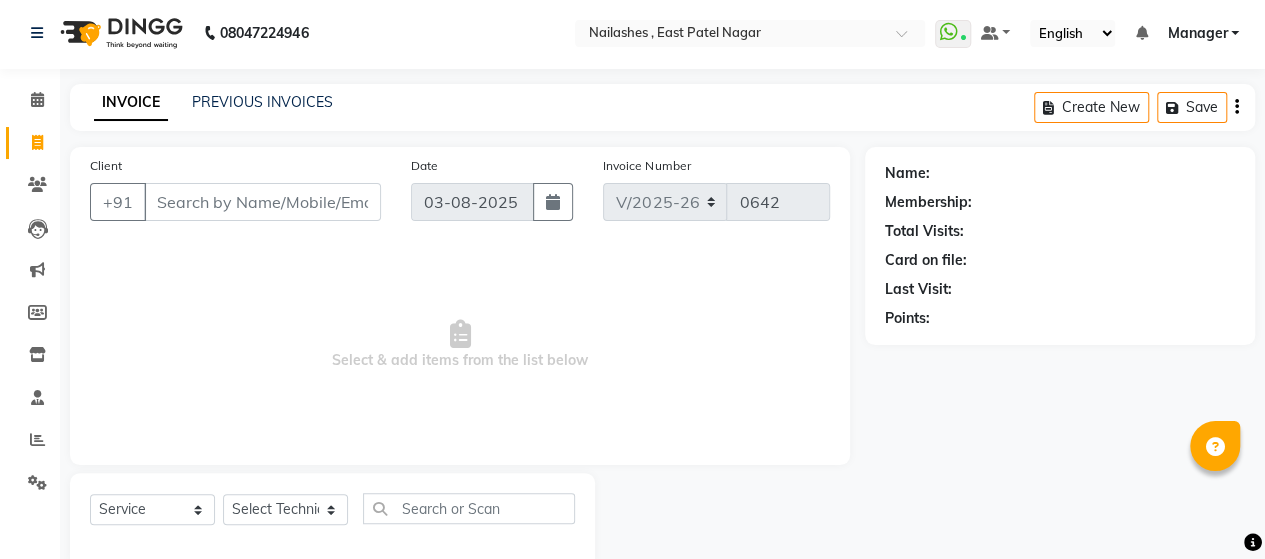 click on "Client +91 Date [DATE] Invoice Number V/2025 V/2025-26 0642 Select & add items from the list below" 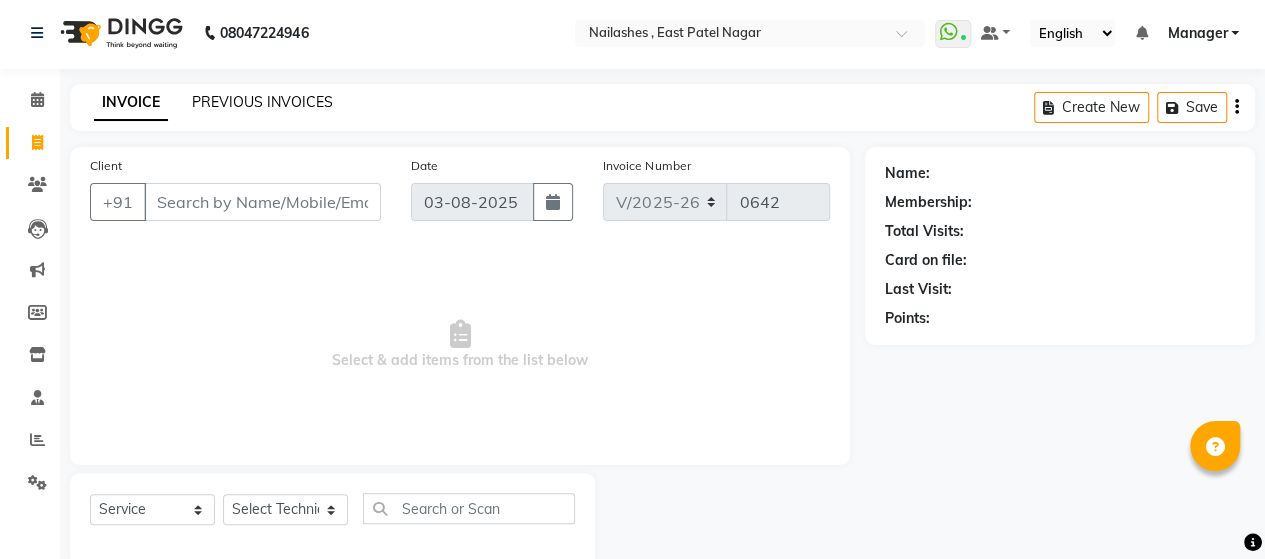 click on "PREVIOUS INVOICES" 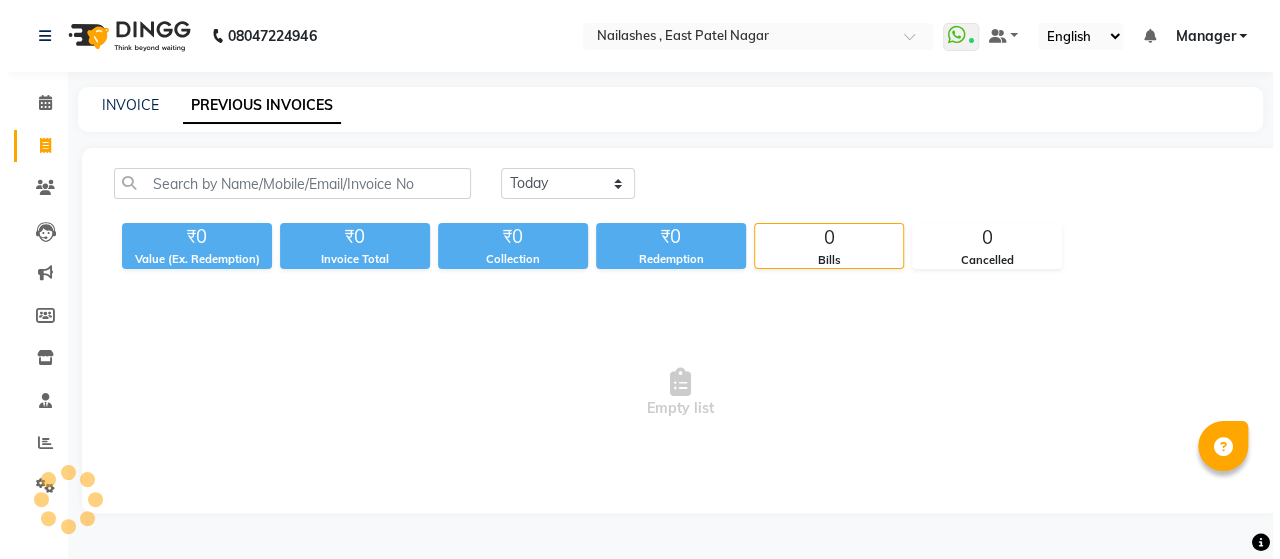 scroll, scrollTop: 0, scrollLeft: 0, axis: both 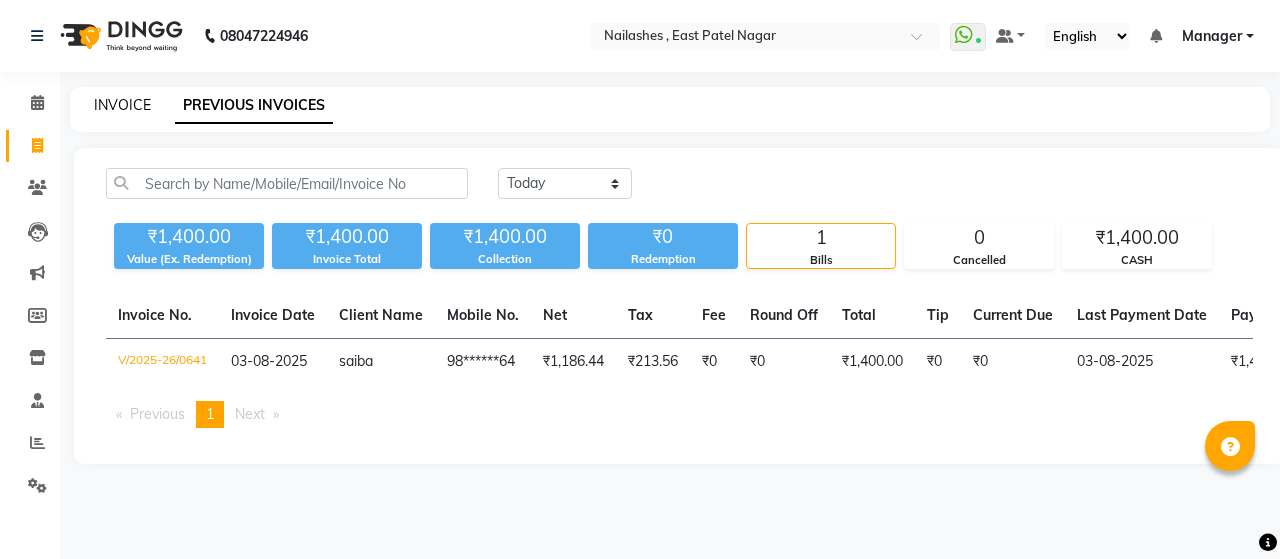 click on "INVOICE" 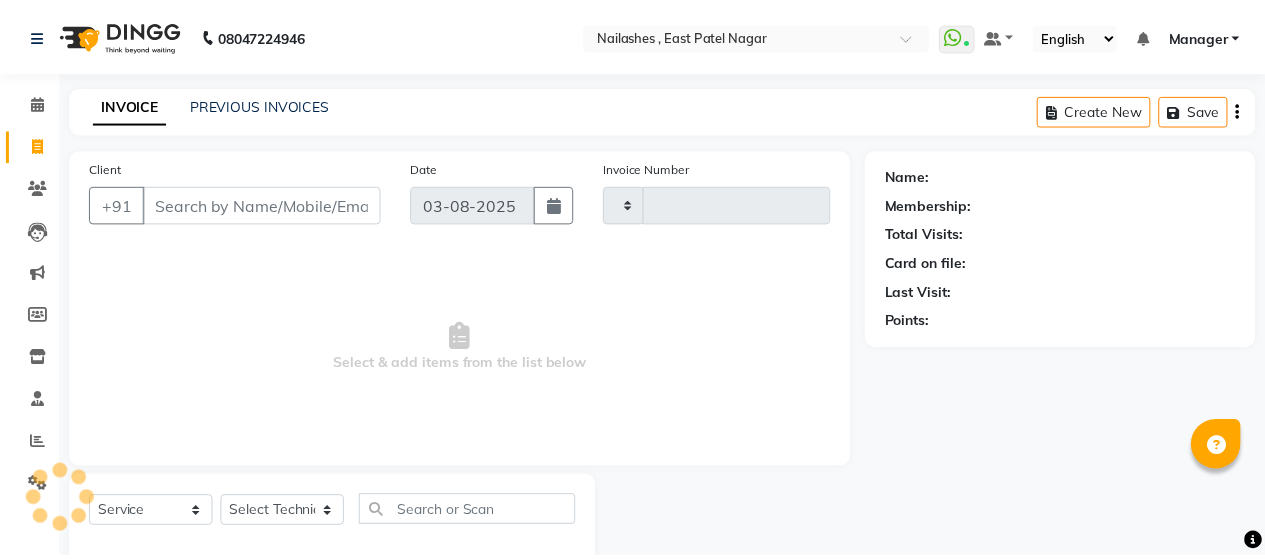 scroll, scrollTop: 41, scrollLeft: 0, axis: vertical 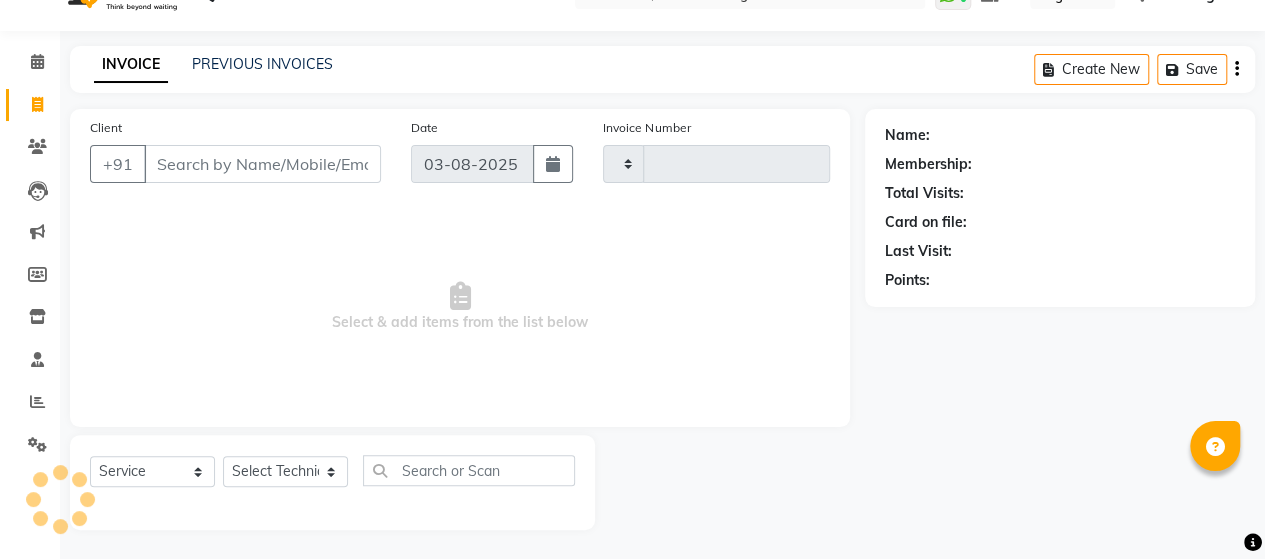 type on "0642" 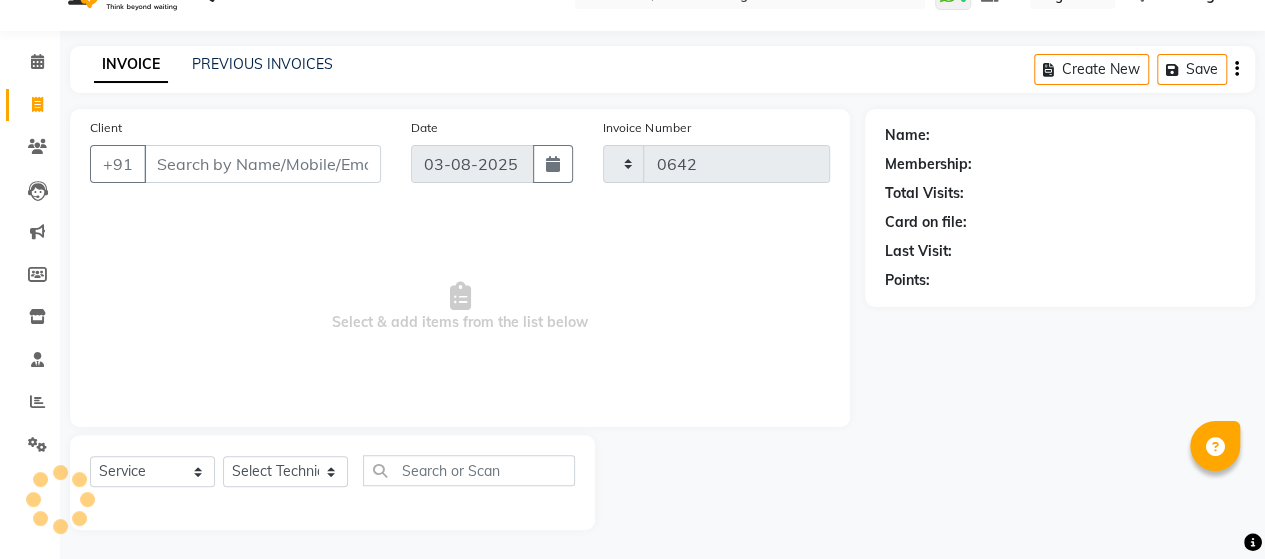 select on "3836" 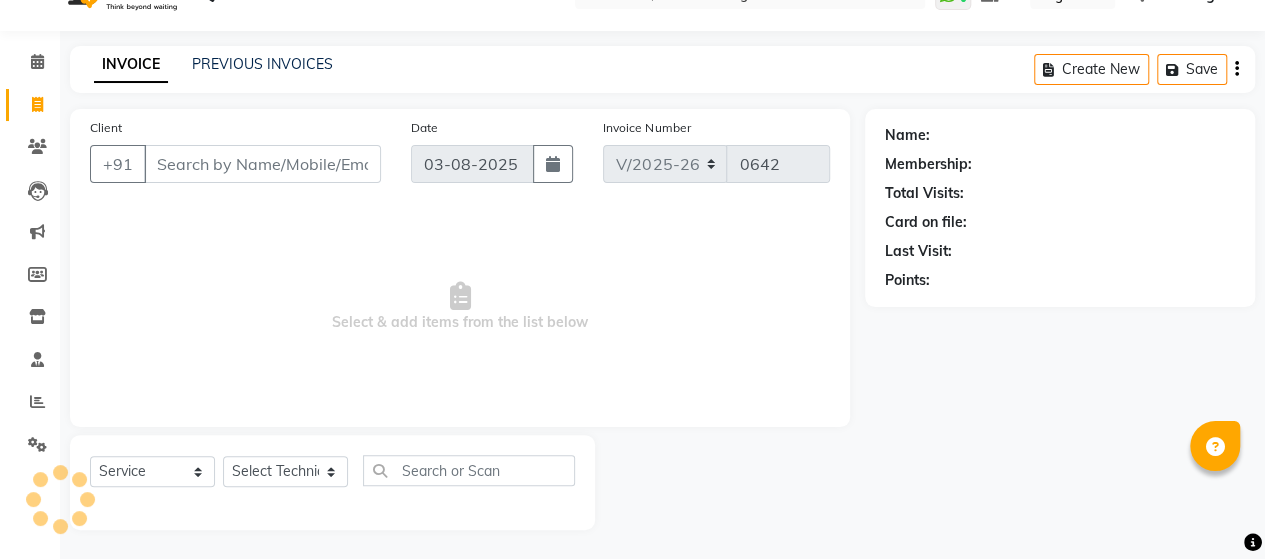 scroll, scrollTop: 0, scrollLeft: 0, axis: both 